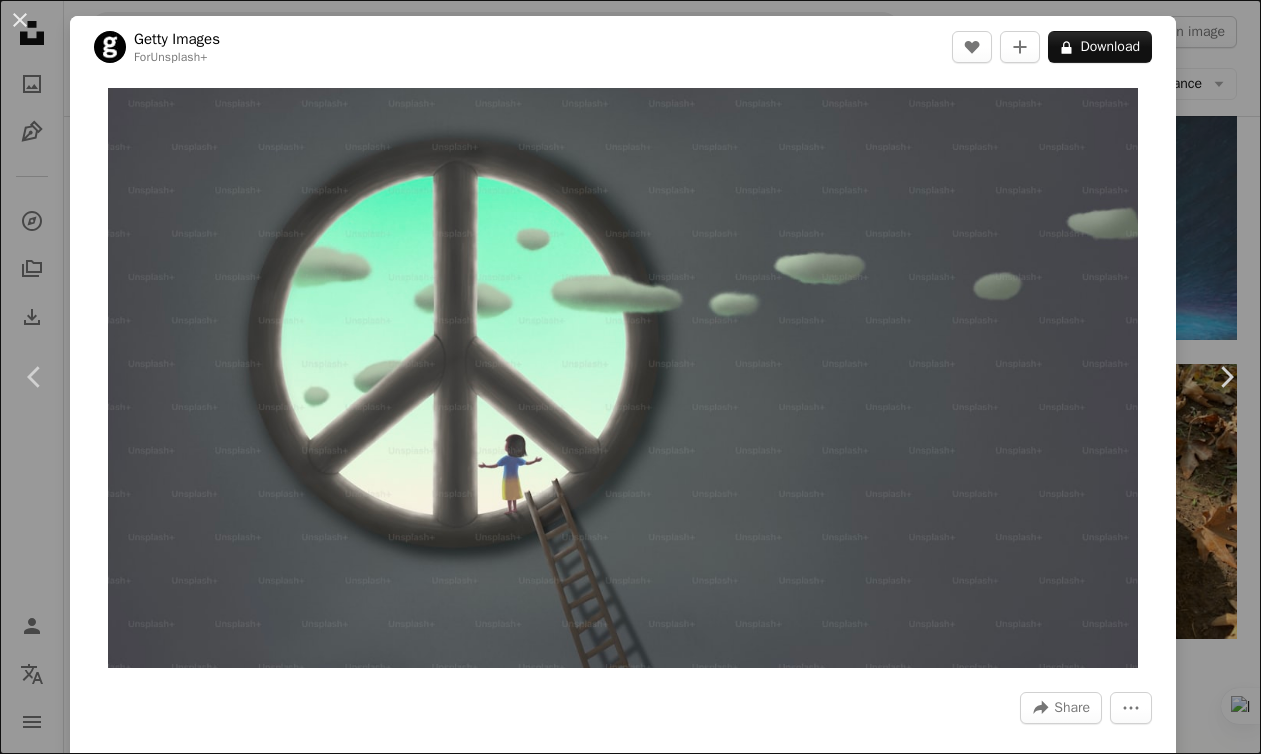 scroll, scrollTop: 18866, scrollLeft: 0, axis: vertical 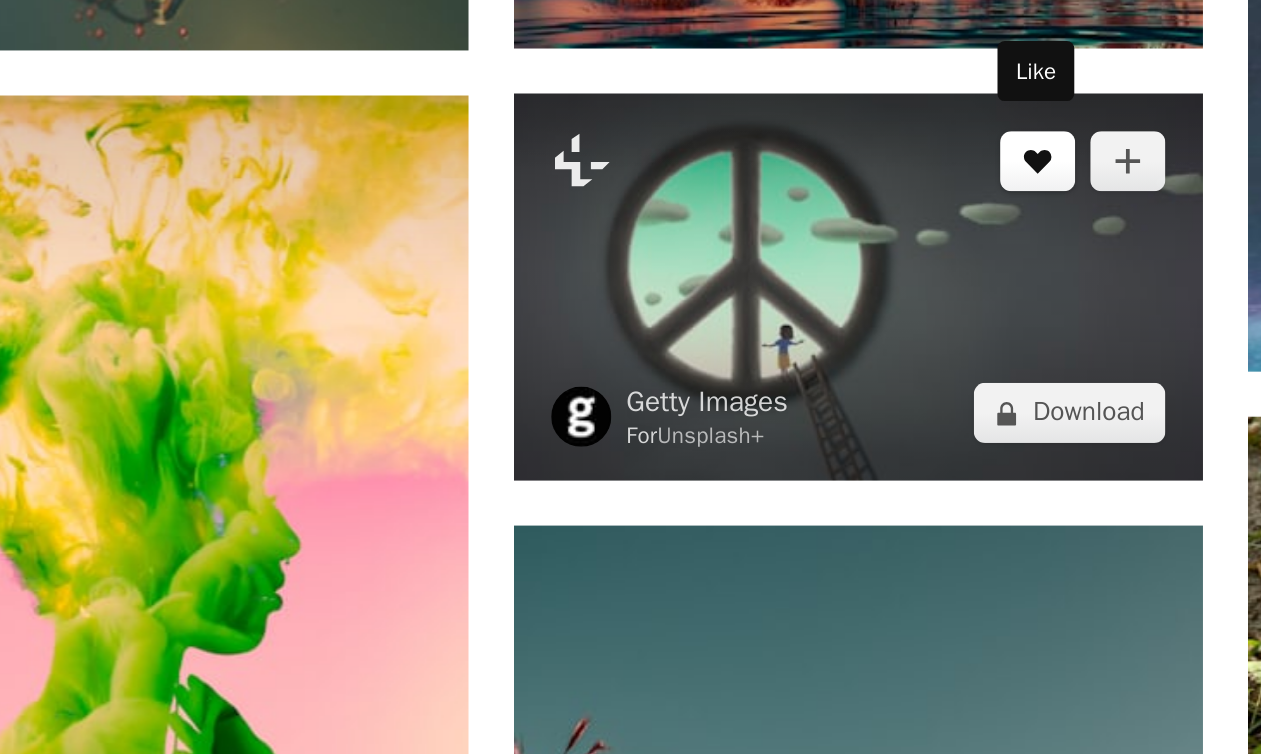 click on "A heart" 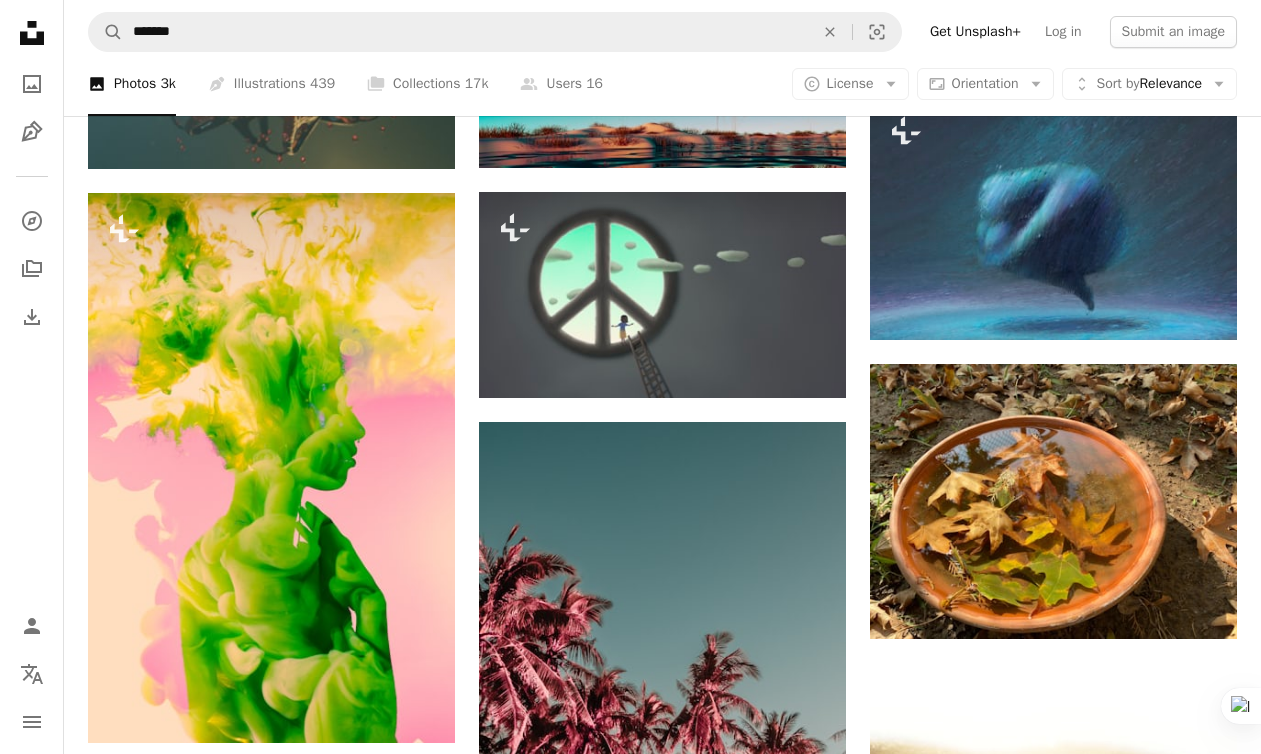 click on "An X shape Join Unsplash Already have an account?  Login First name Last name Email Username  (only letters, numbers and underscores) Password  (min. 8 char) Join By joining, you agree to the  Terms  and  Privacy Policy ." at bounding box center [630, 4225] 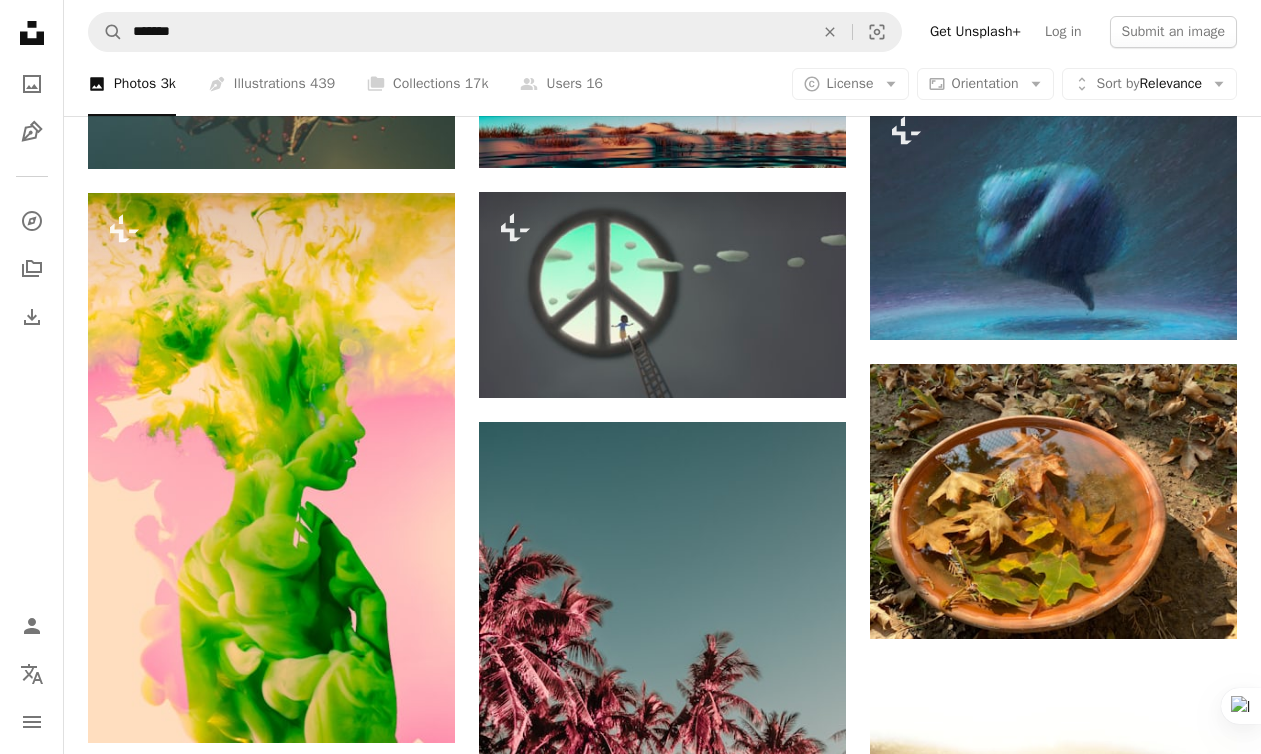 click on "[FIRST] [LAST]" at bounding box center (662, -7260) 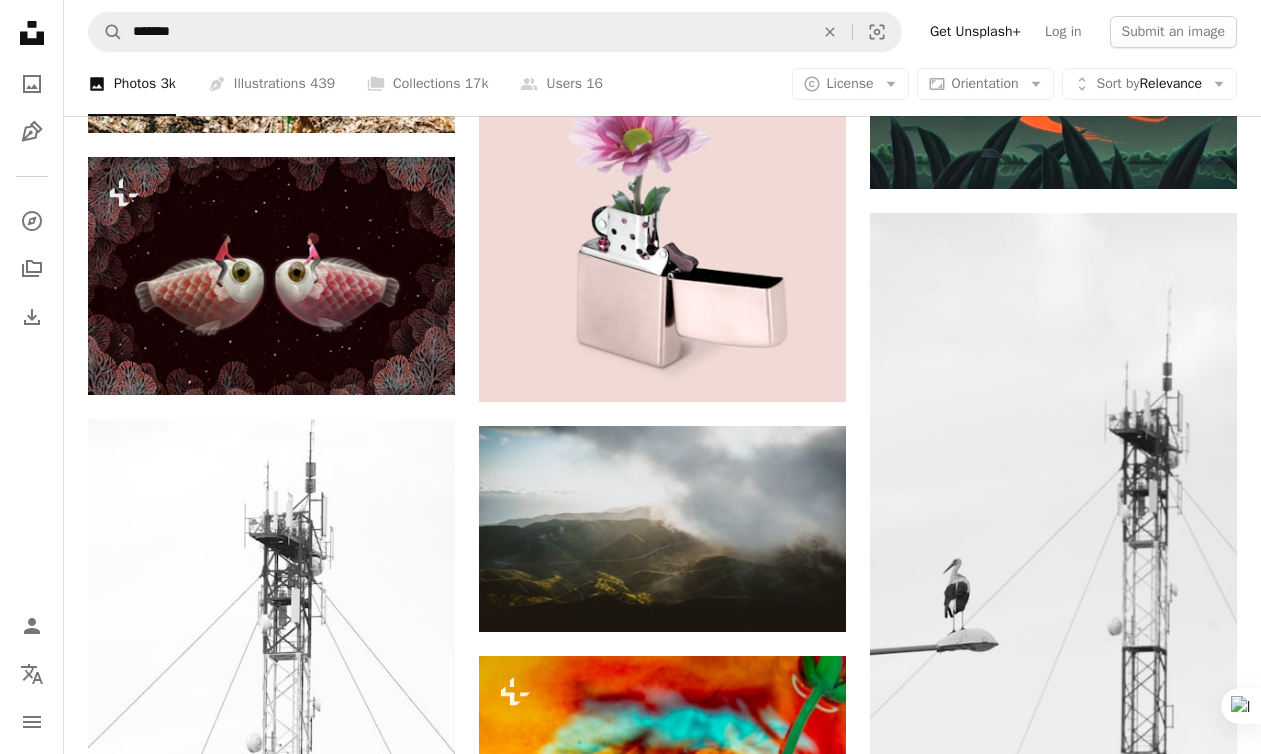 scroll, scrollTop: 24467, scrollLeft: 0, axis: vertical 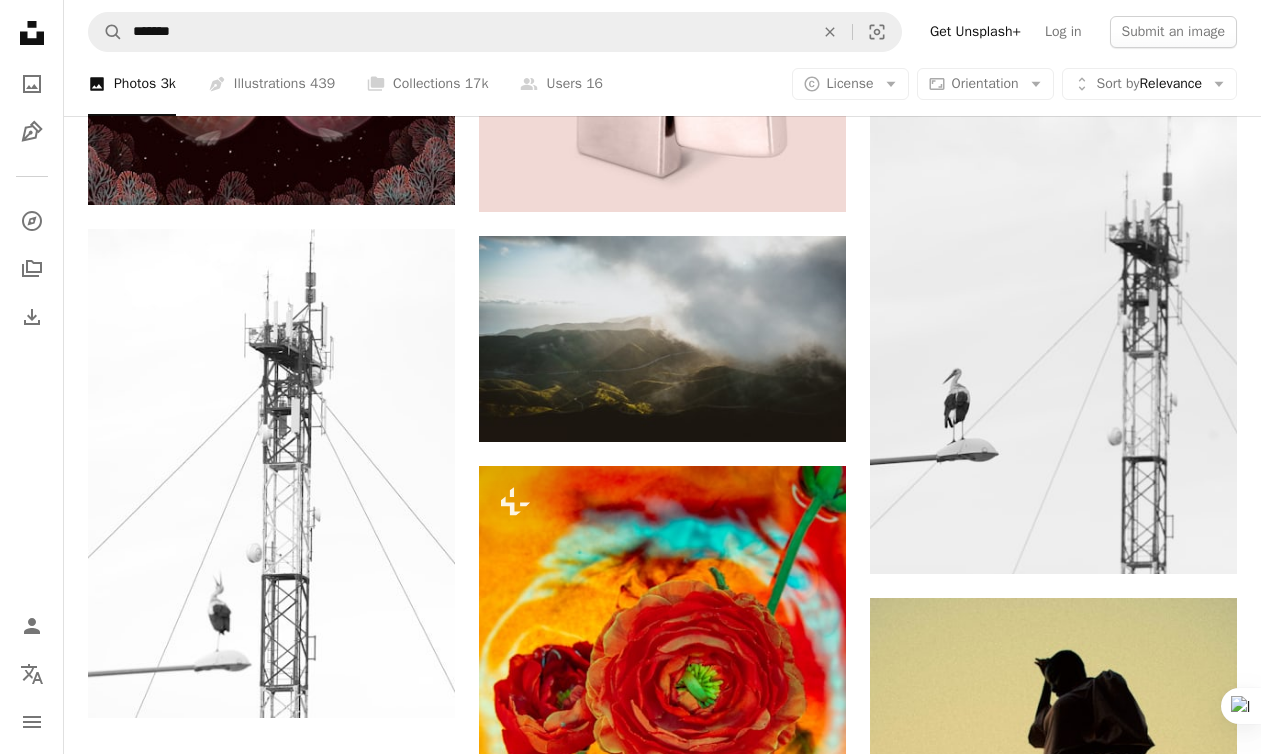 click on "[FIRST] [LAST]" at bounding box center (662, -10219) 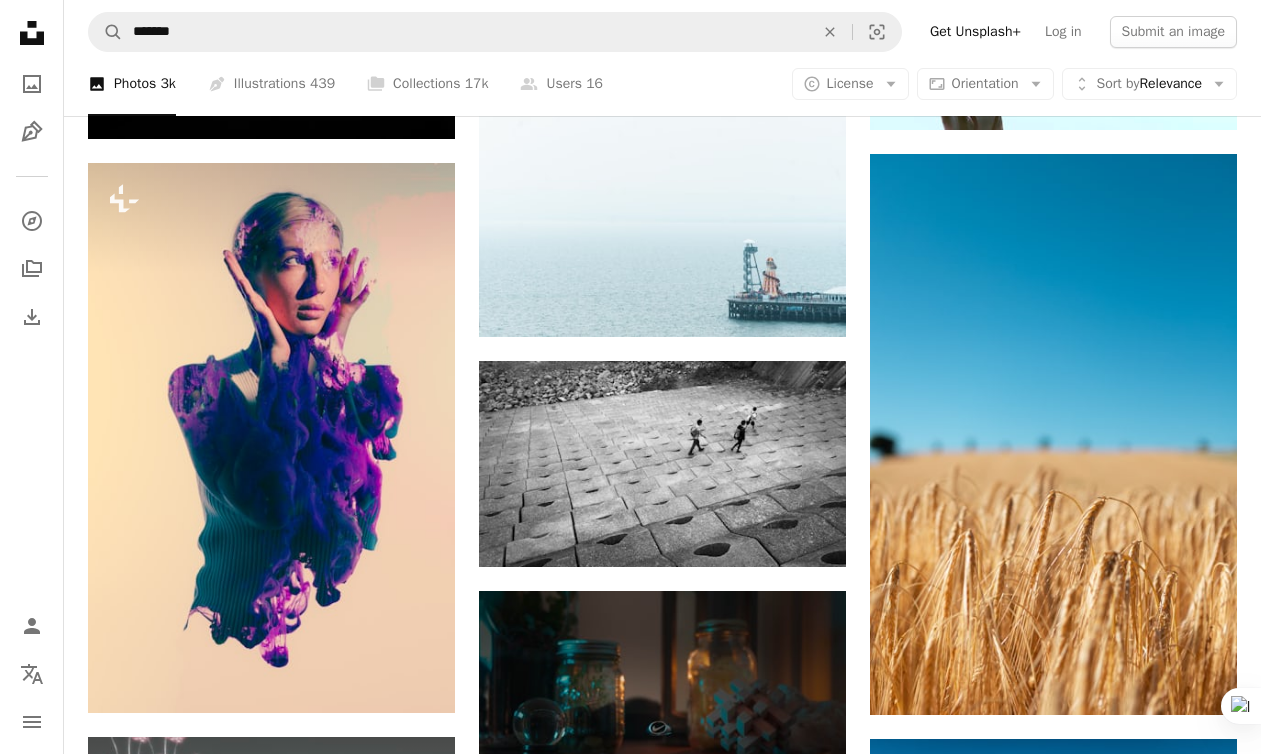 scroll, scrollTop: 26699, scrollLeft: 0, axis: vertical 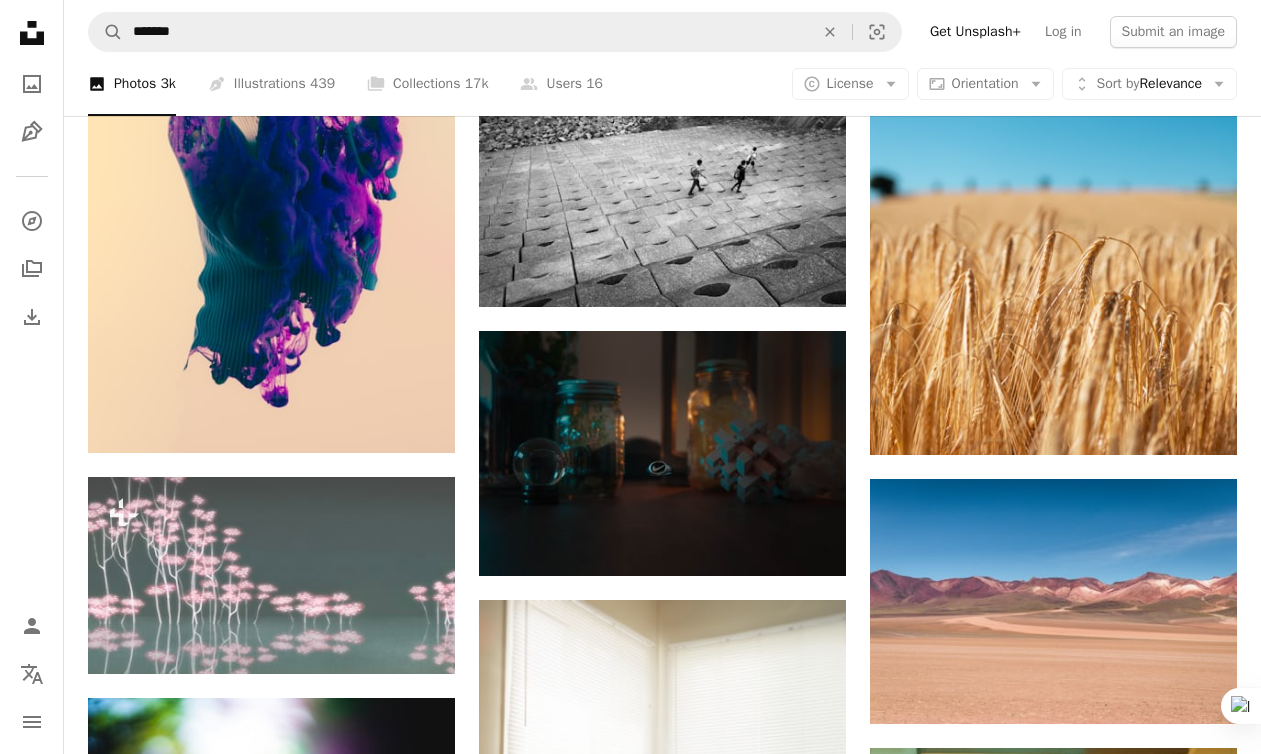 click on "[FIRST] [LAST]" at bounding box center (662, -11249) 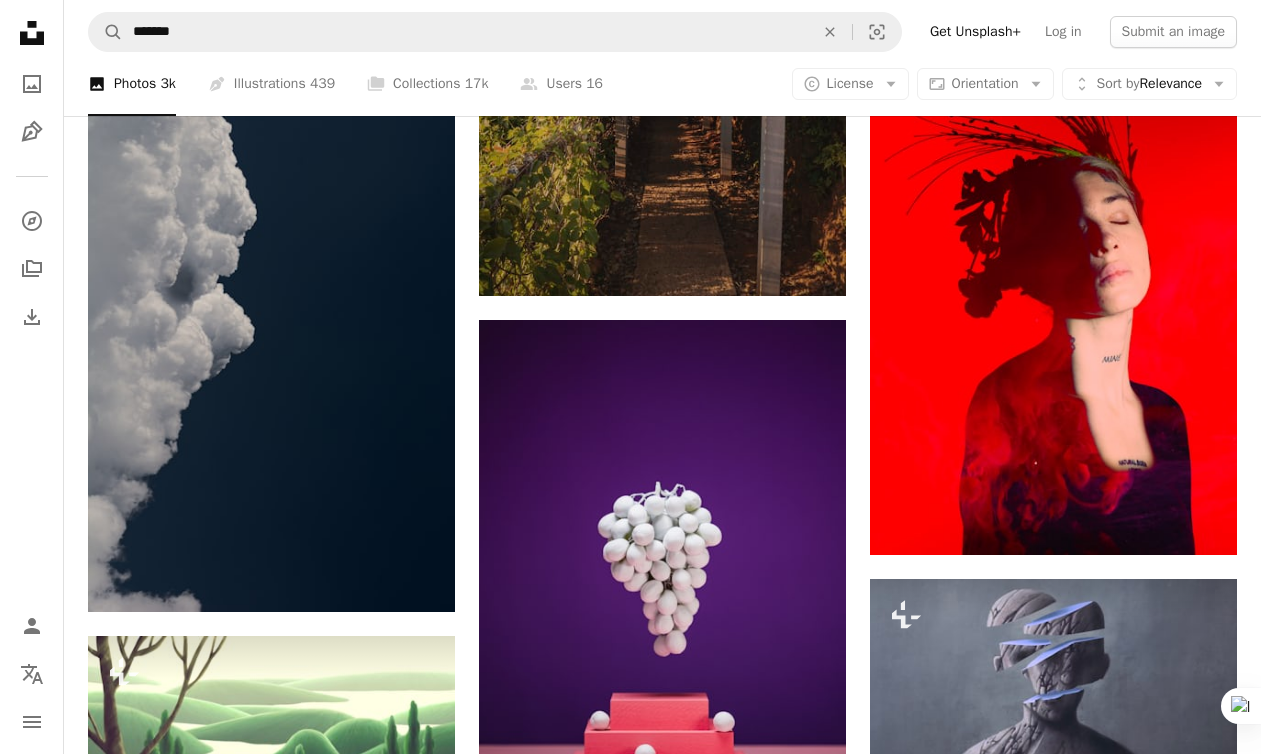 scroll, scrollTop: 28346, scrollLeft: 0, axis: vertical 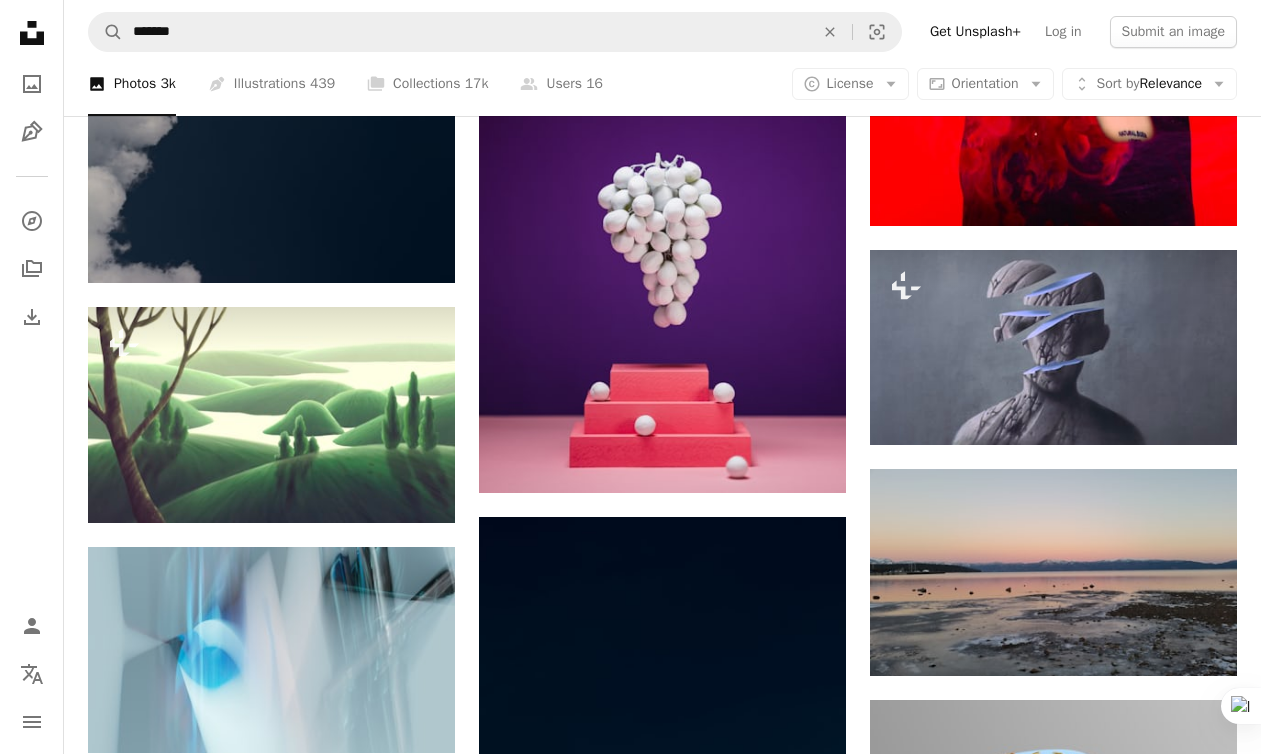 click on "[FIRST] [LAST]" at bounding box center [662, -11821] 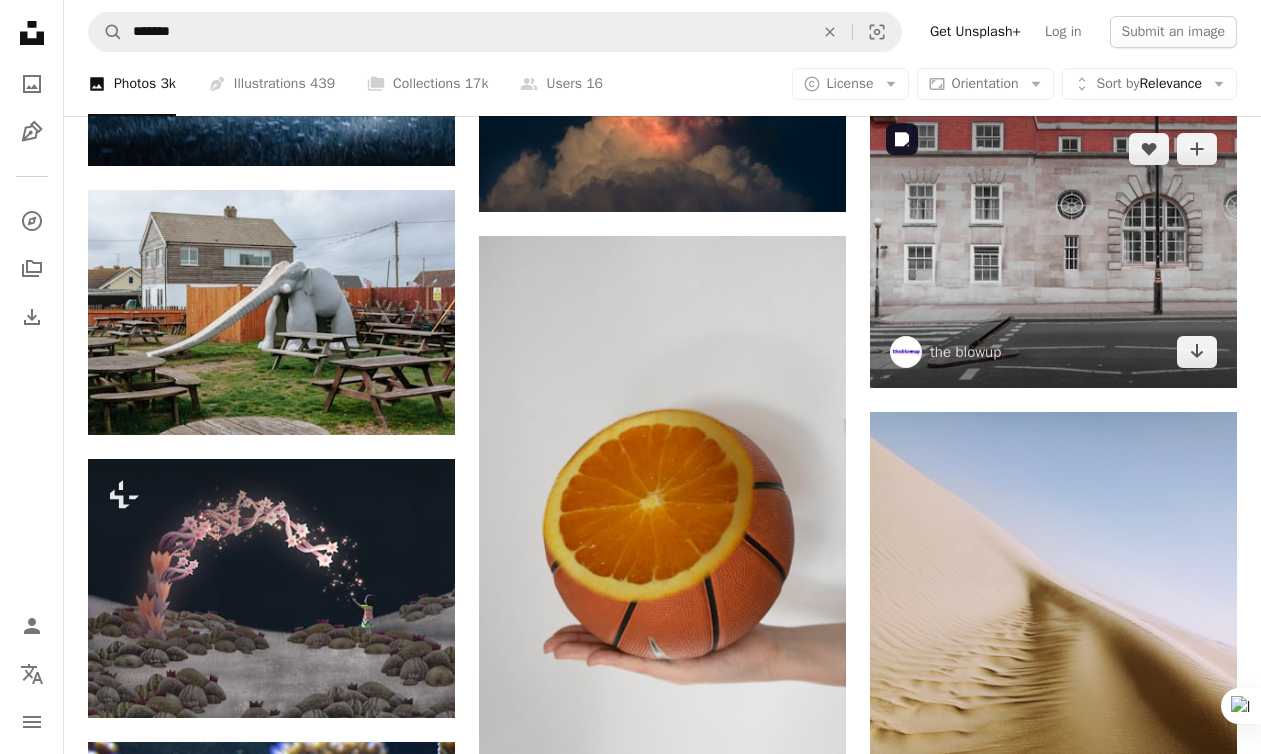scroll, scrollTop: 29563, scrollLeft: 0, axis: vertical 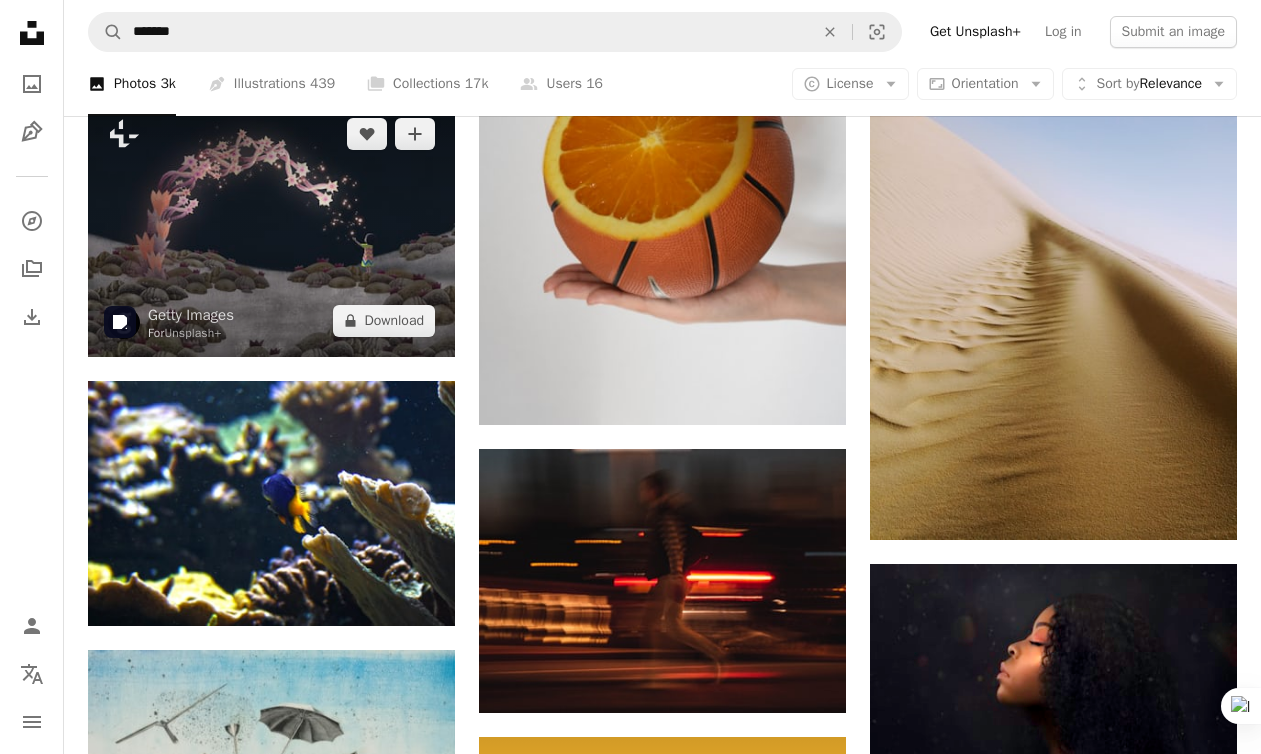 click at bounding box center [271, 227] 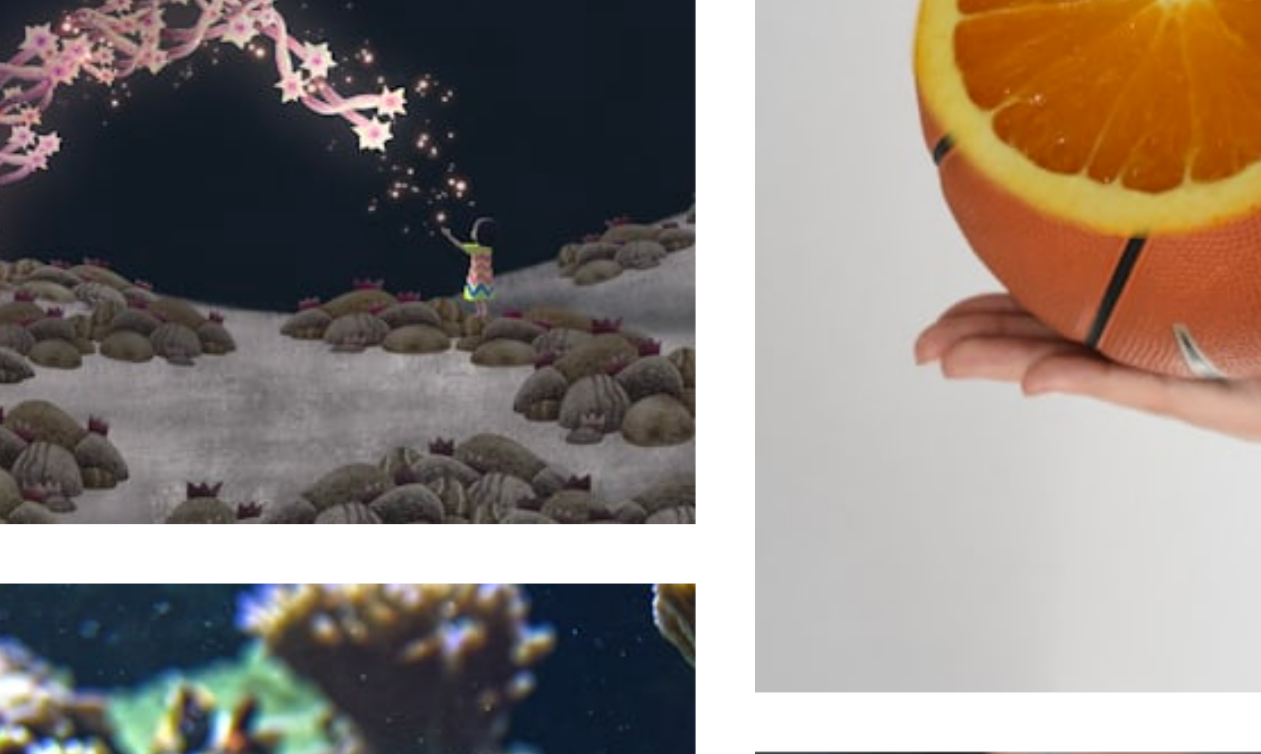 scroll, scrollTop: 52, scrollLeft: 0, axis: vertical 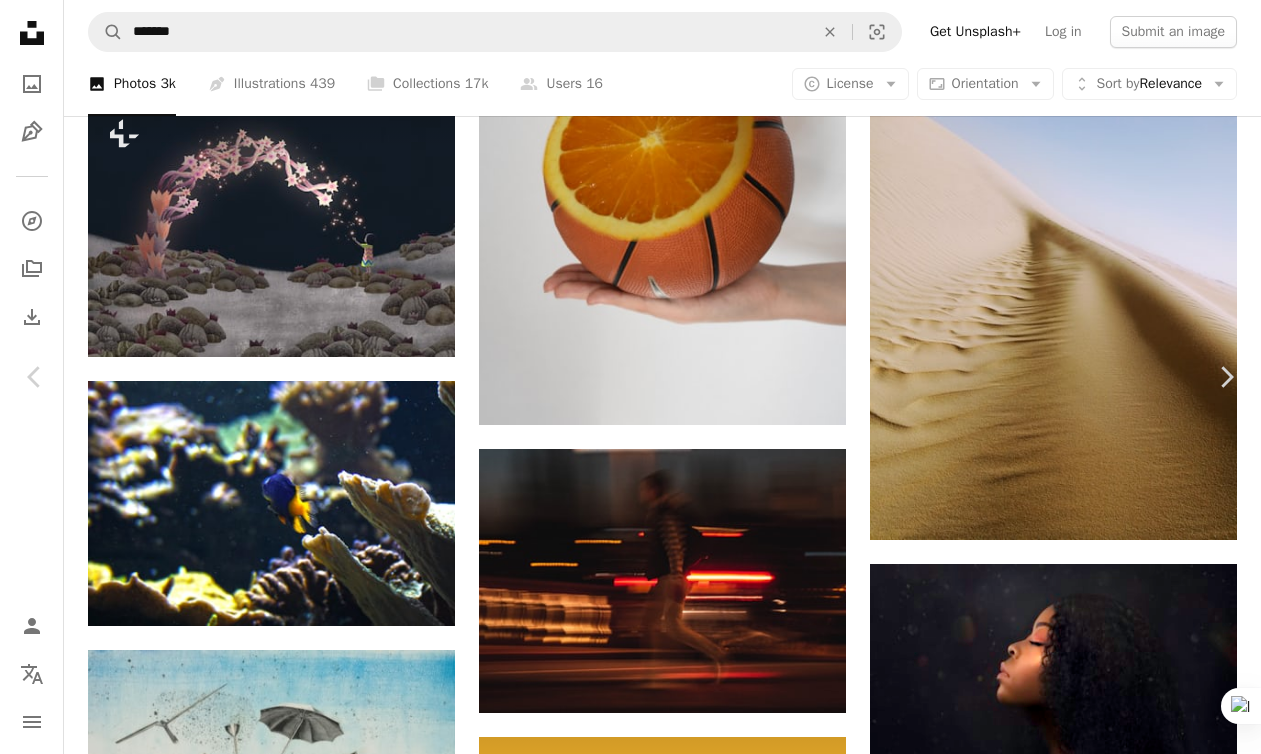 click at bounding box center (623, 3316) 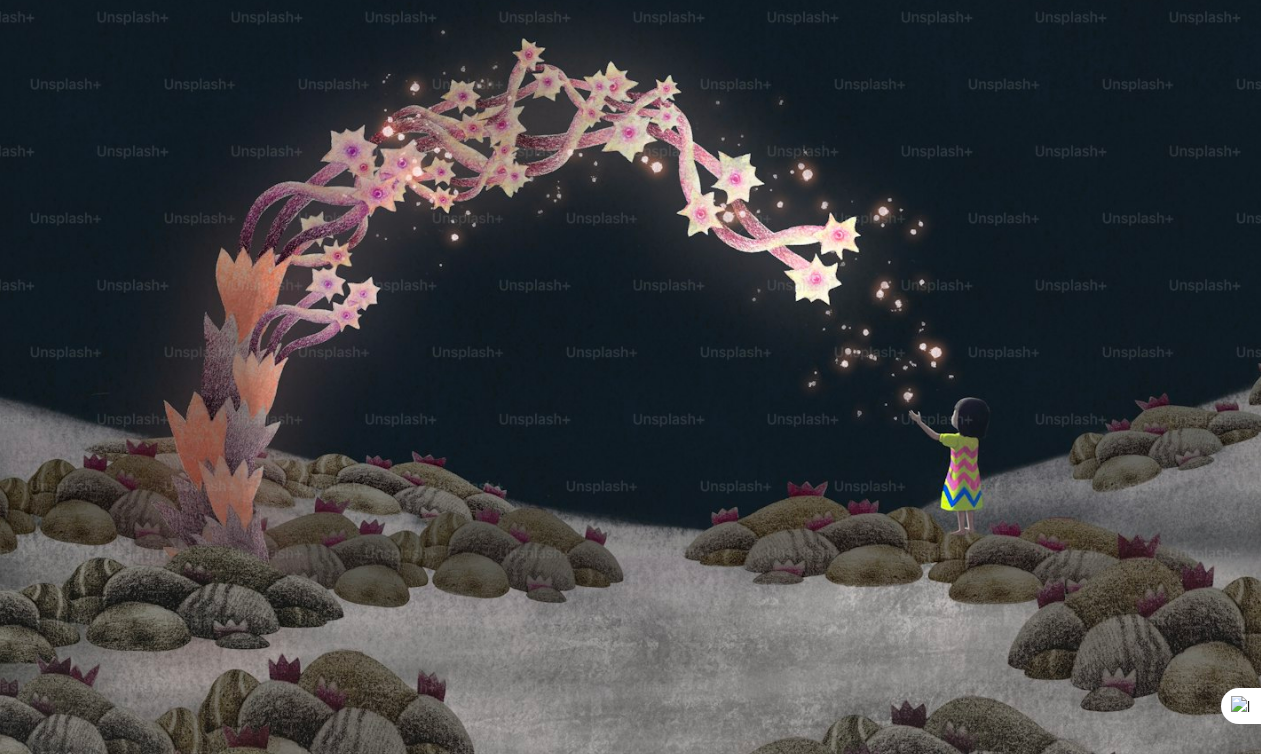 scroll, scrollTop: 29, scrollLeft: 0, axis: vertical 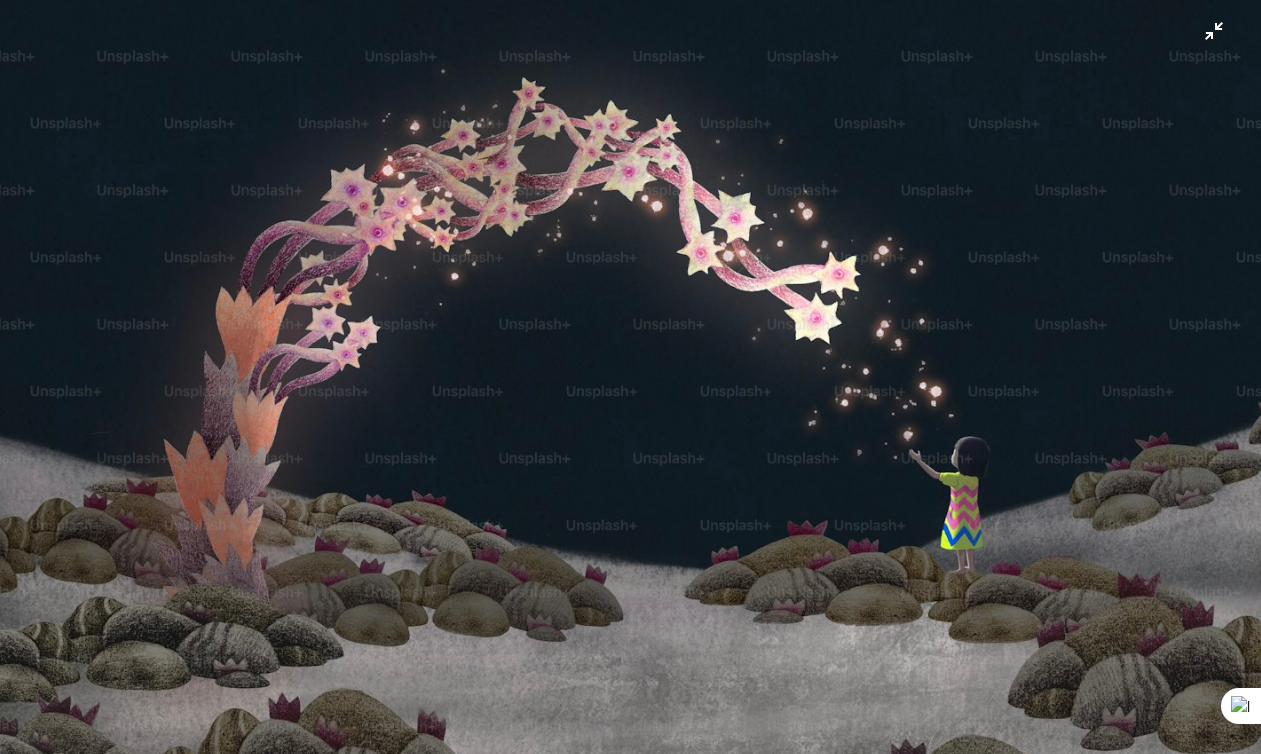 click at bounding box center (630, 415) 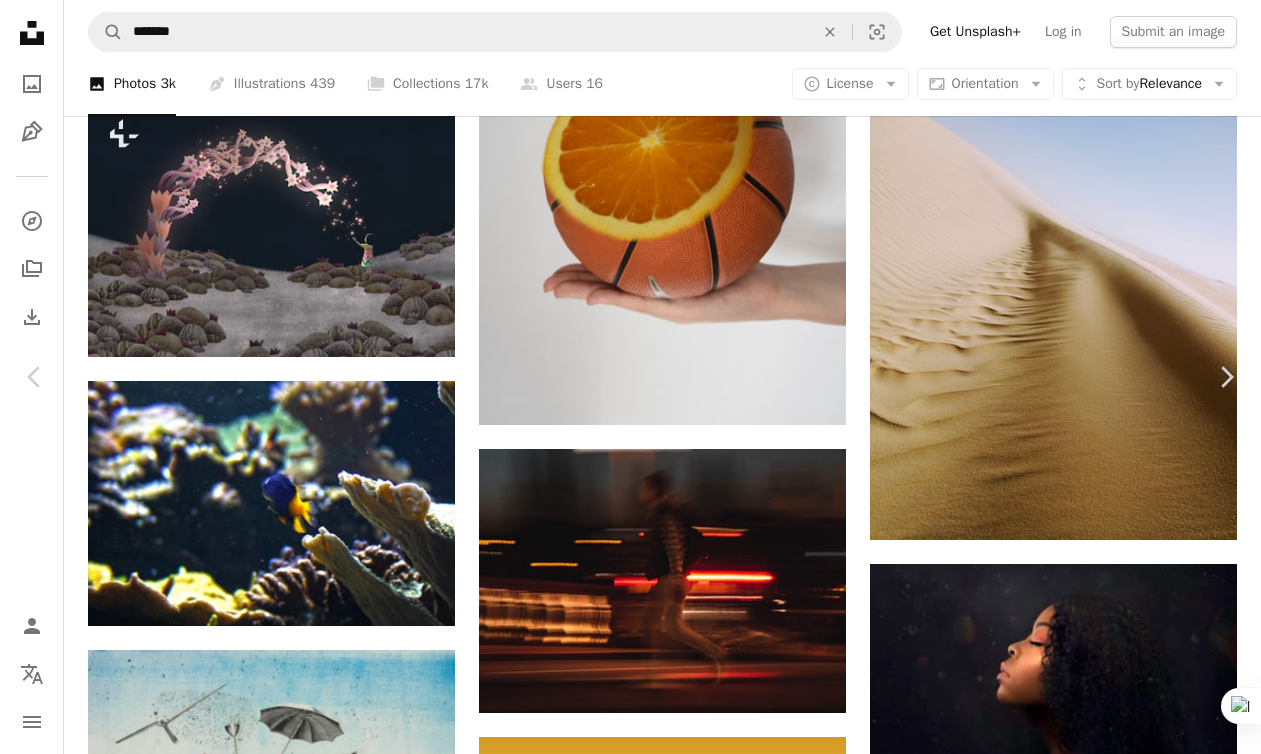click on "[FIRST] [LAST]" at bounding box center [630, 3367] 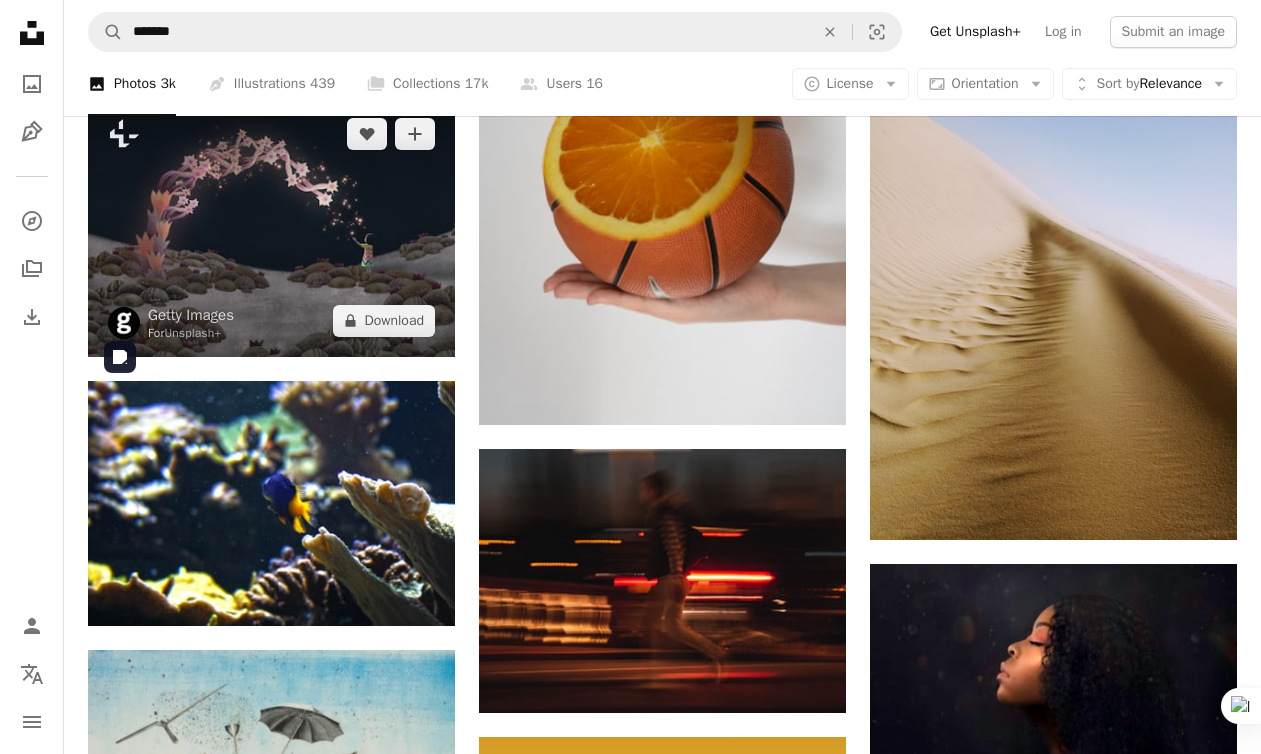 scroll, scrollTop: 29518, scrollLeft: 0, axis: vertical 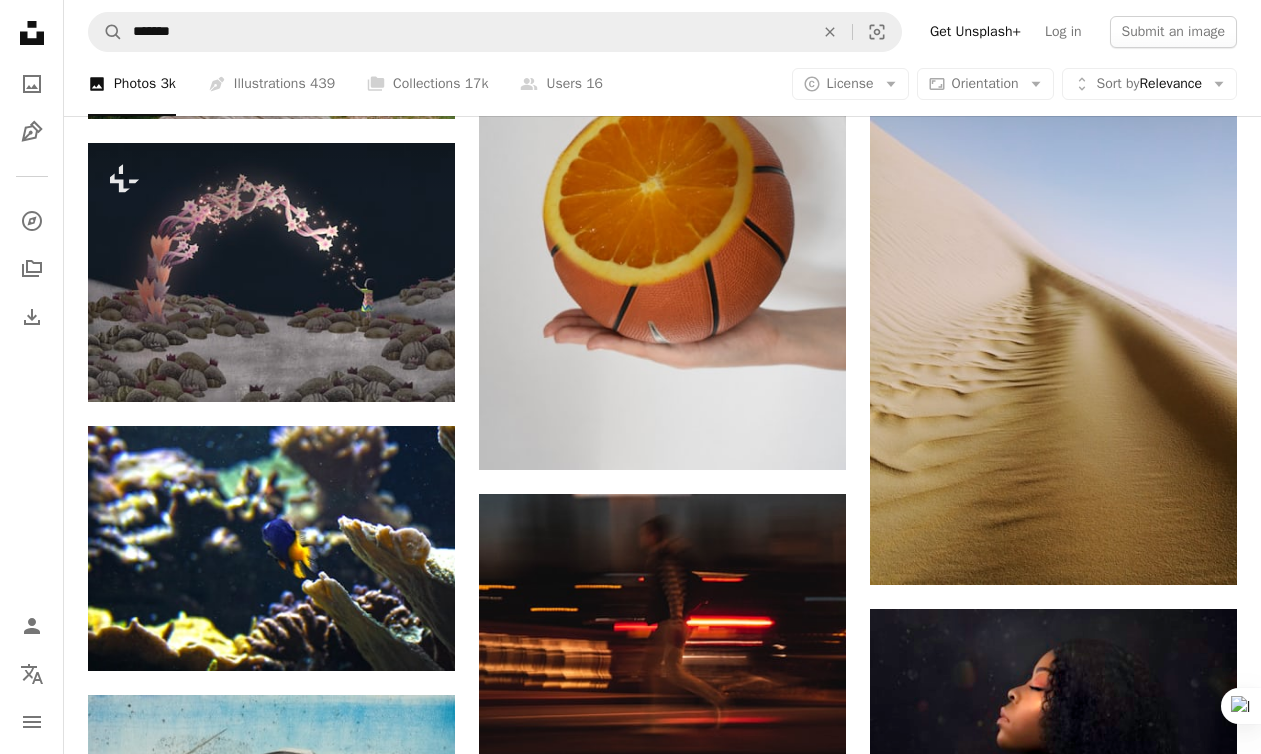 click on "[FIRST] [LAST]" at bounding box center [662, -12993] 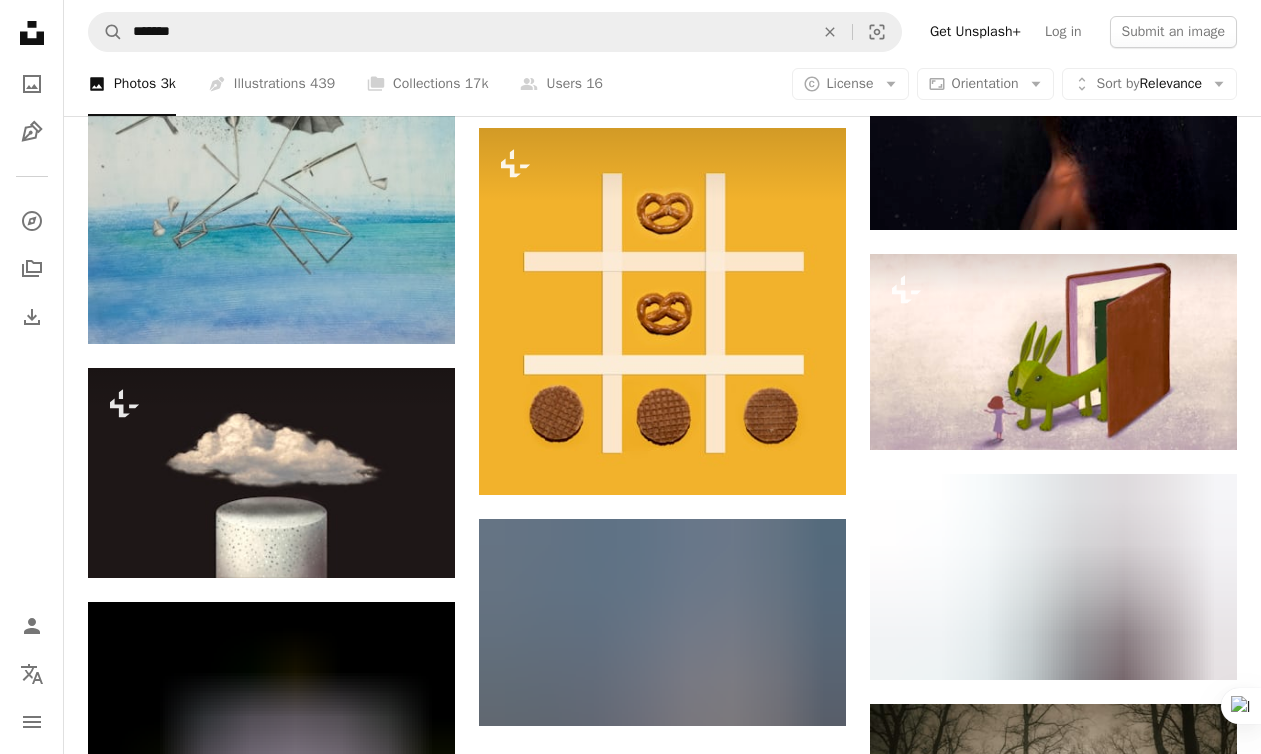 scroll, scrollTop: 30174, scrollLeft: 0, axis: vertical 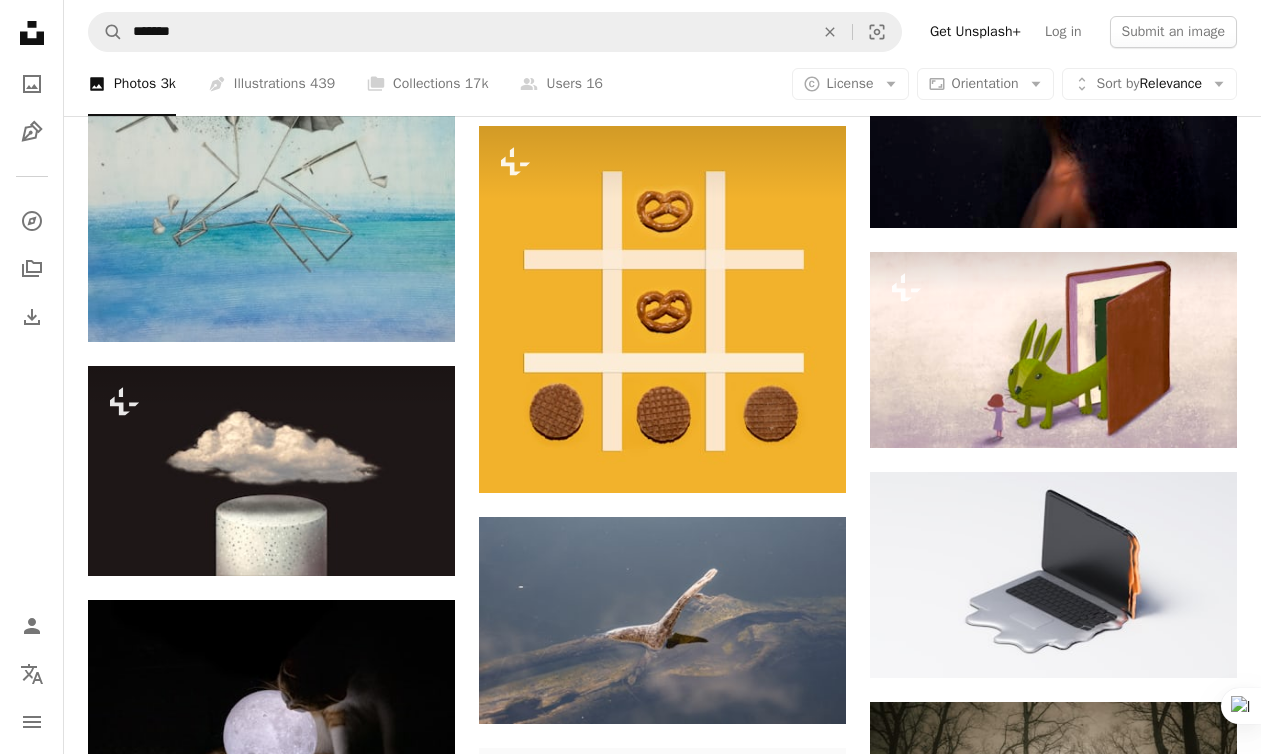click on "[FIRST] [LAST]" at bounding box center [662, -12338] 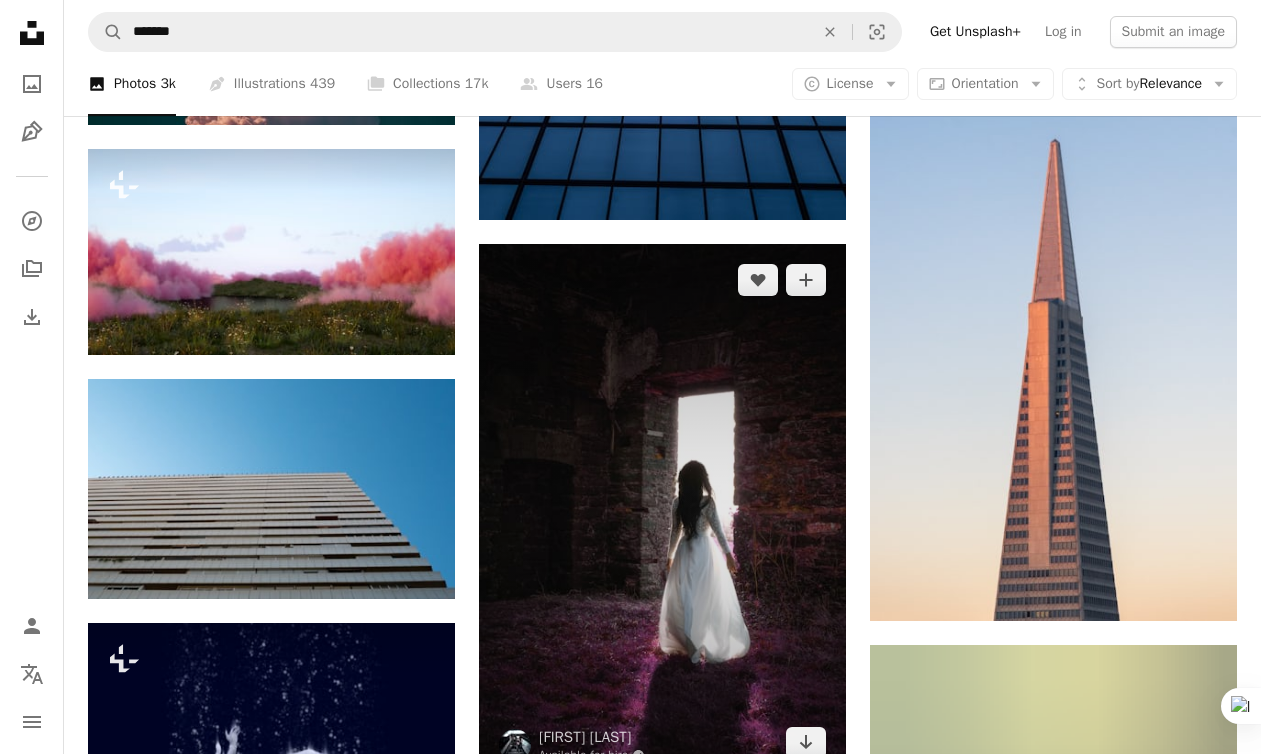 scroll, scrollTop: 34038, scrollLeft: 0, axis: vertical 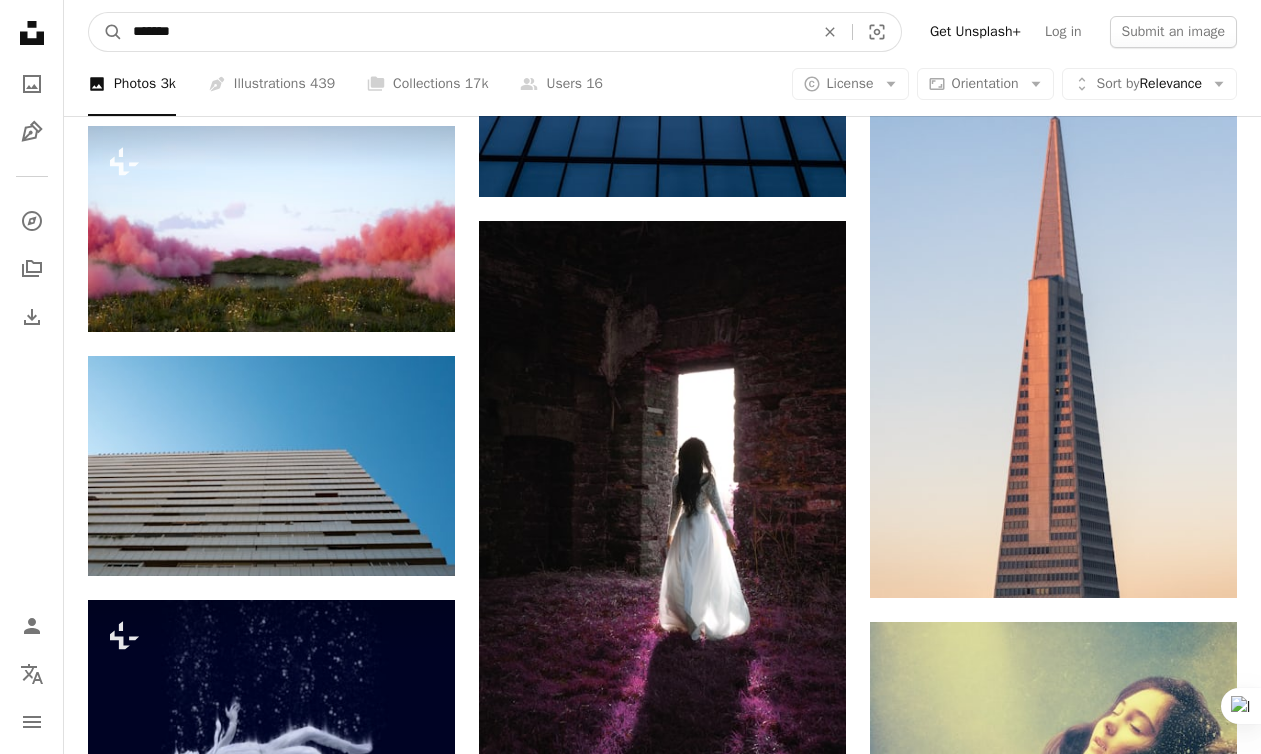click on "*******" at bounding box center [465, 32] 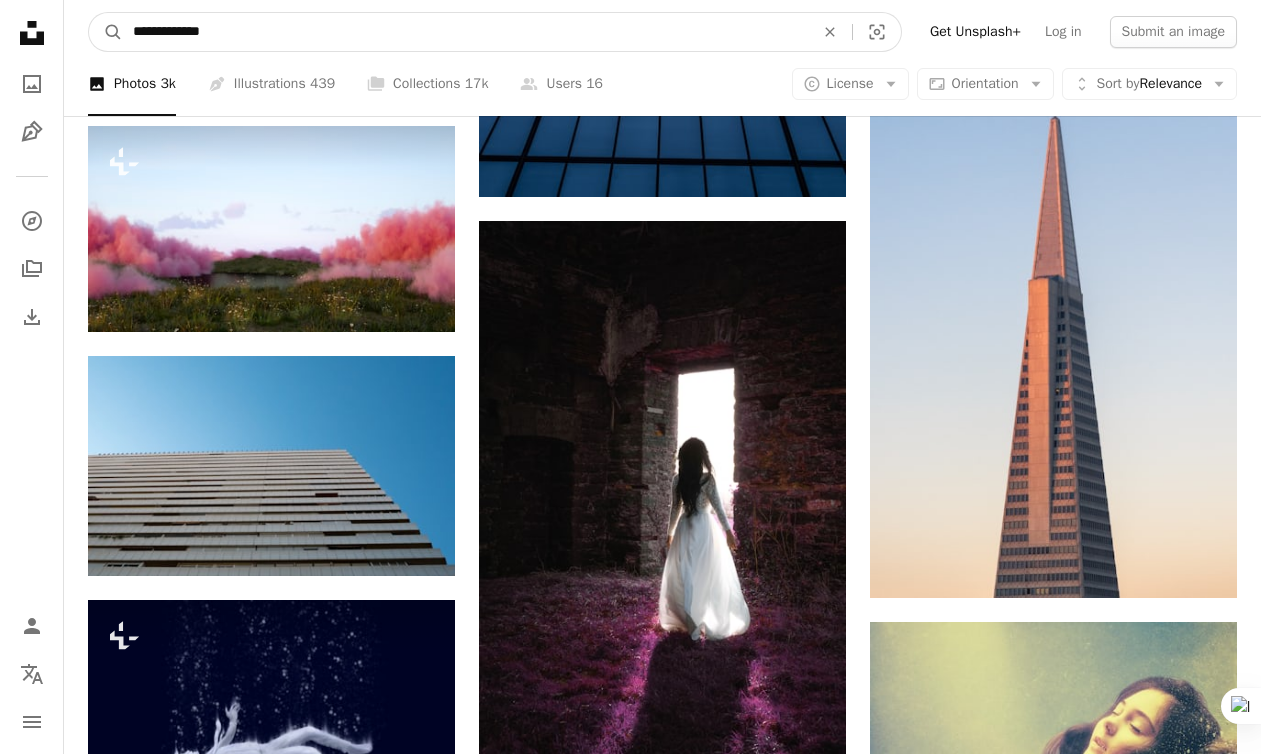 type on "**********" 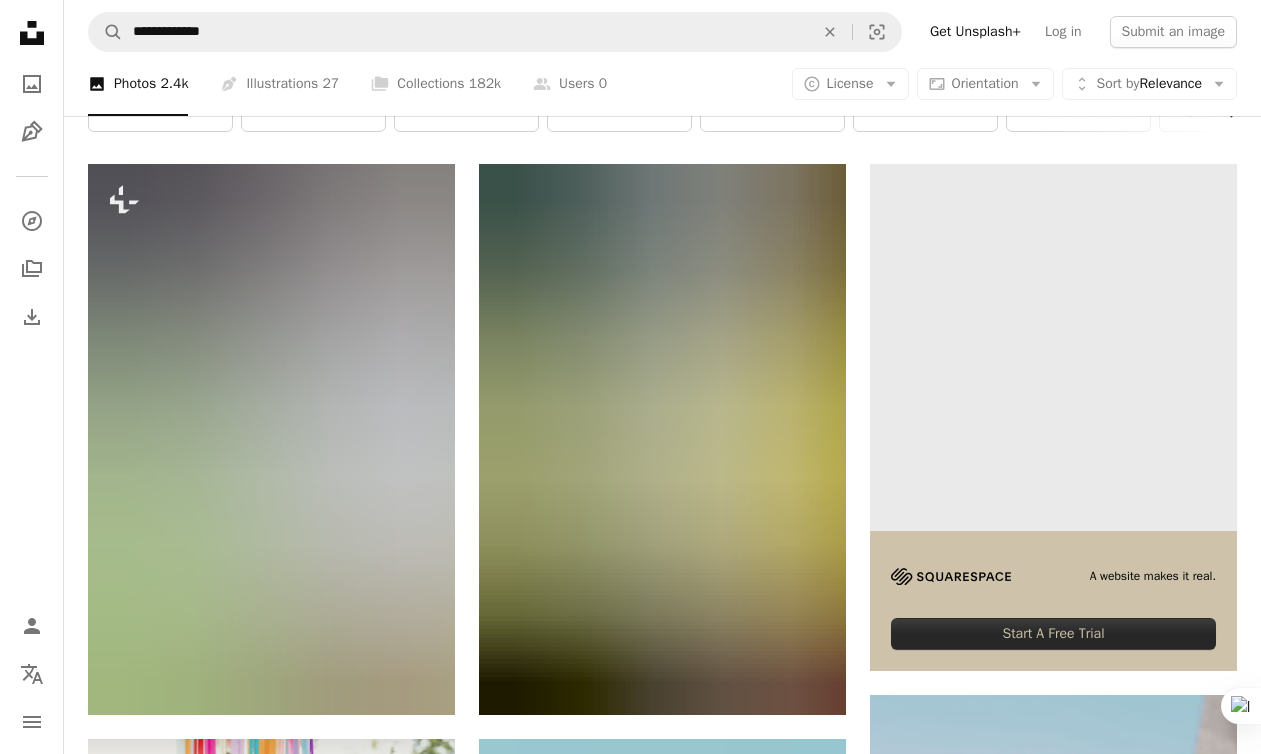 scroll, scrollTop: 339, scrollLeft: 0, axis: vertical 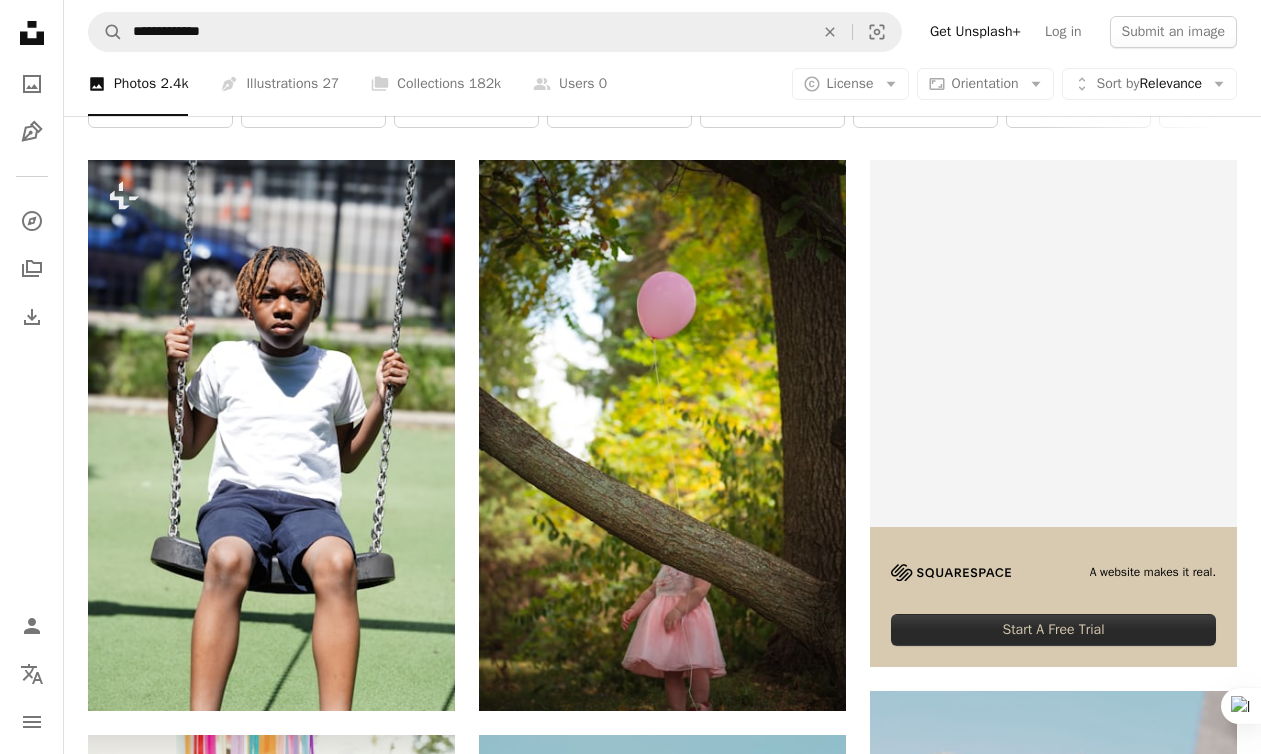 click on "[FIRST] [LAST]" at bounding box center (662, 1924) 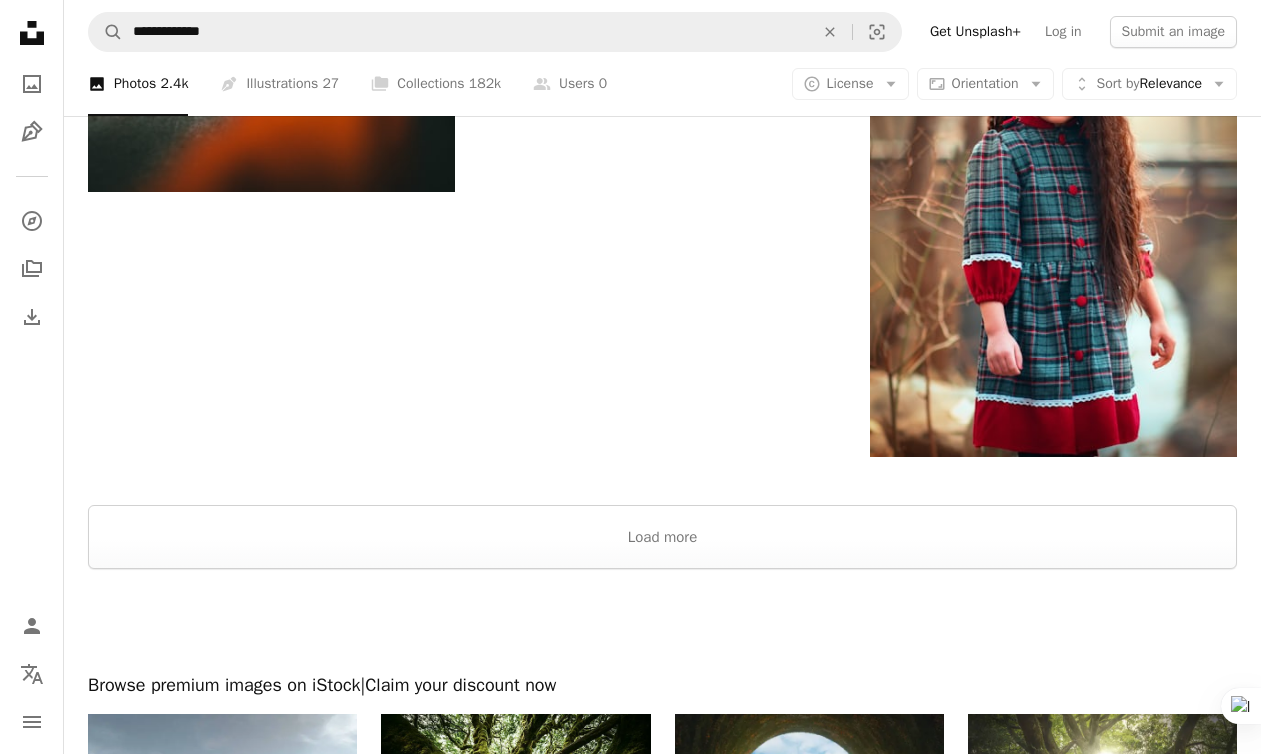 scroll, scrollTop: 3598, scrollLeft: 0, axis: vertical 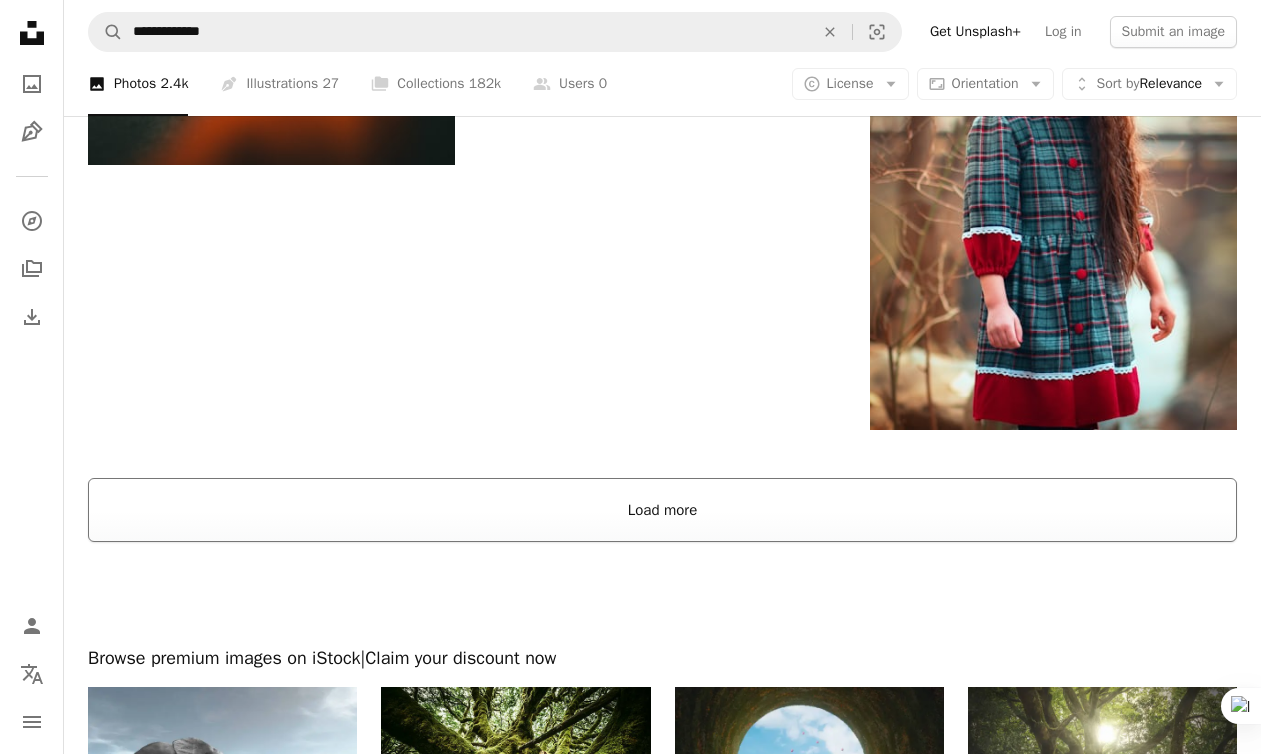 click on "Load more" at bounding box center [662, 510] 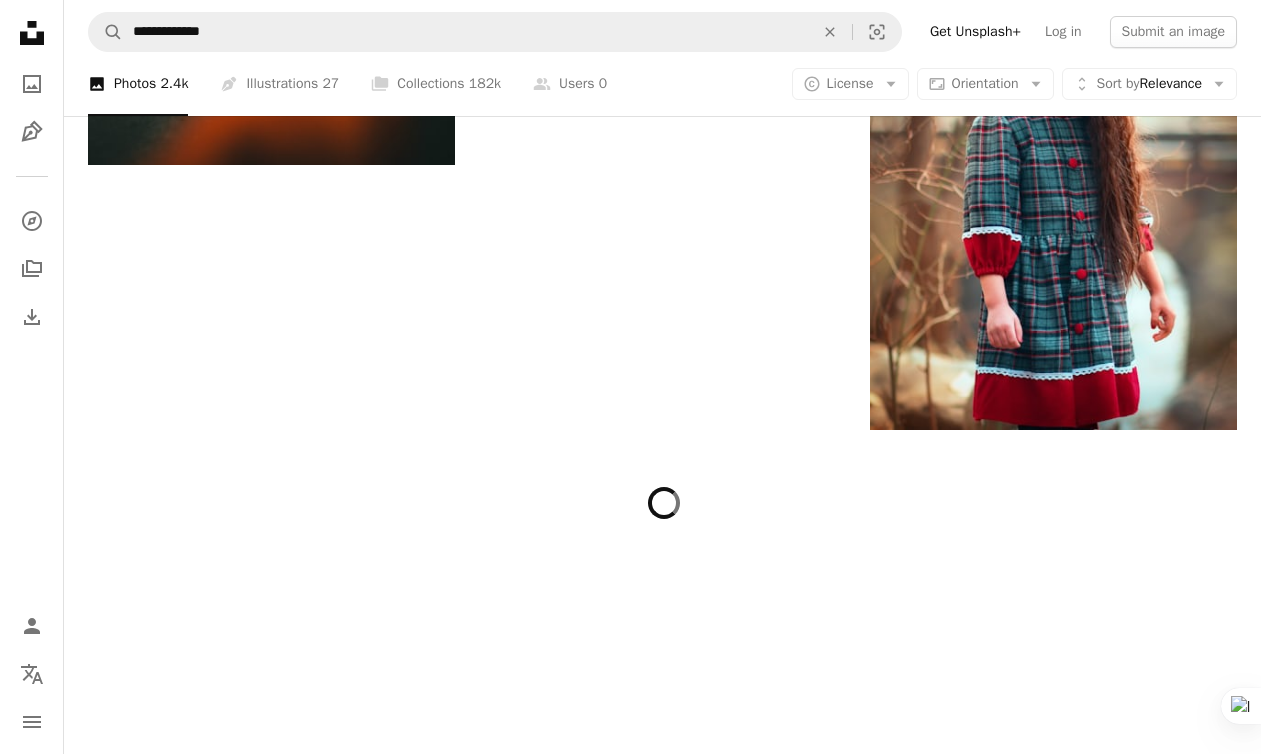 click at bounding box center [662, 890] 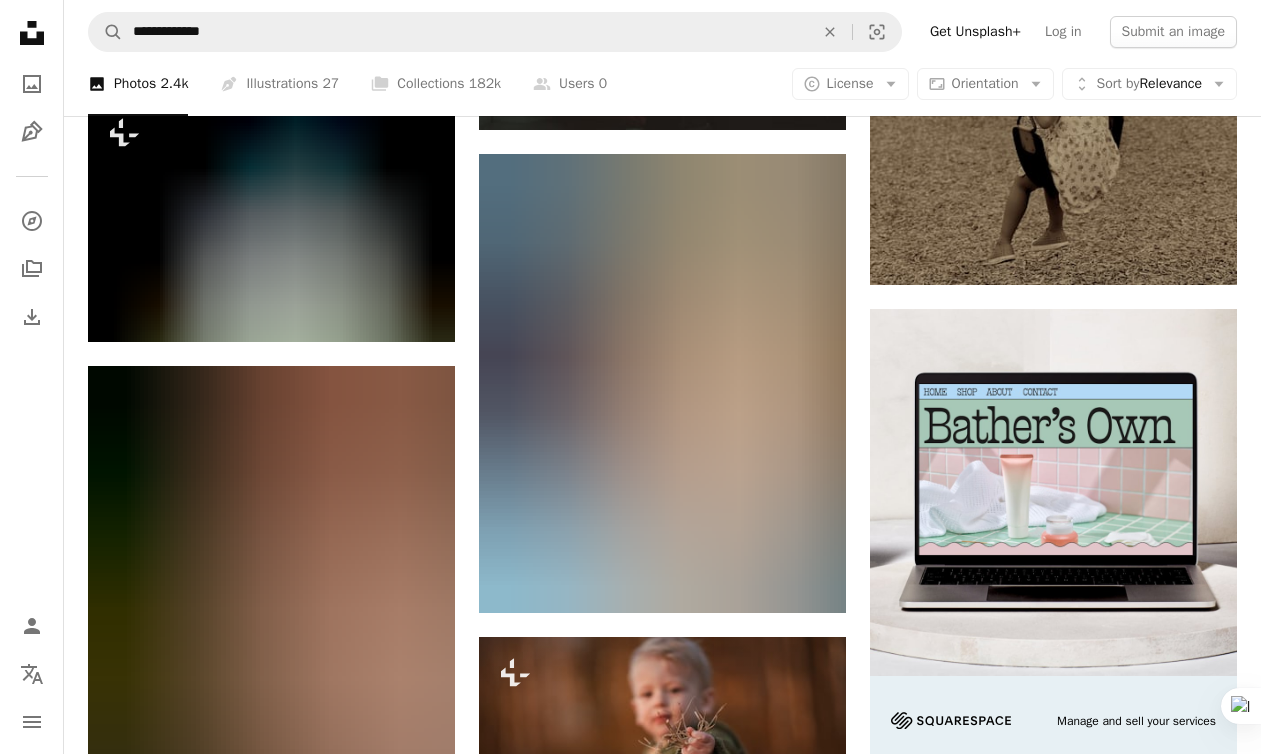 scroll, scrollTop: 8598, scrollLeft: 0, axis: vertical 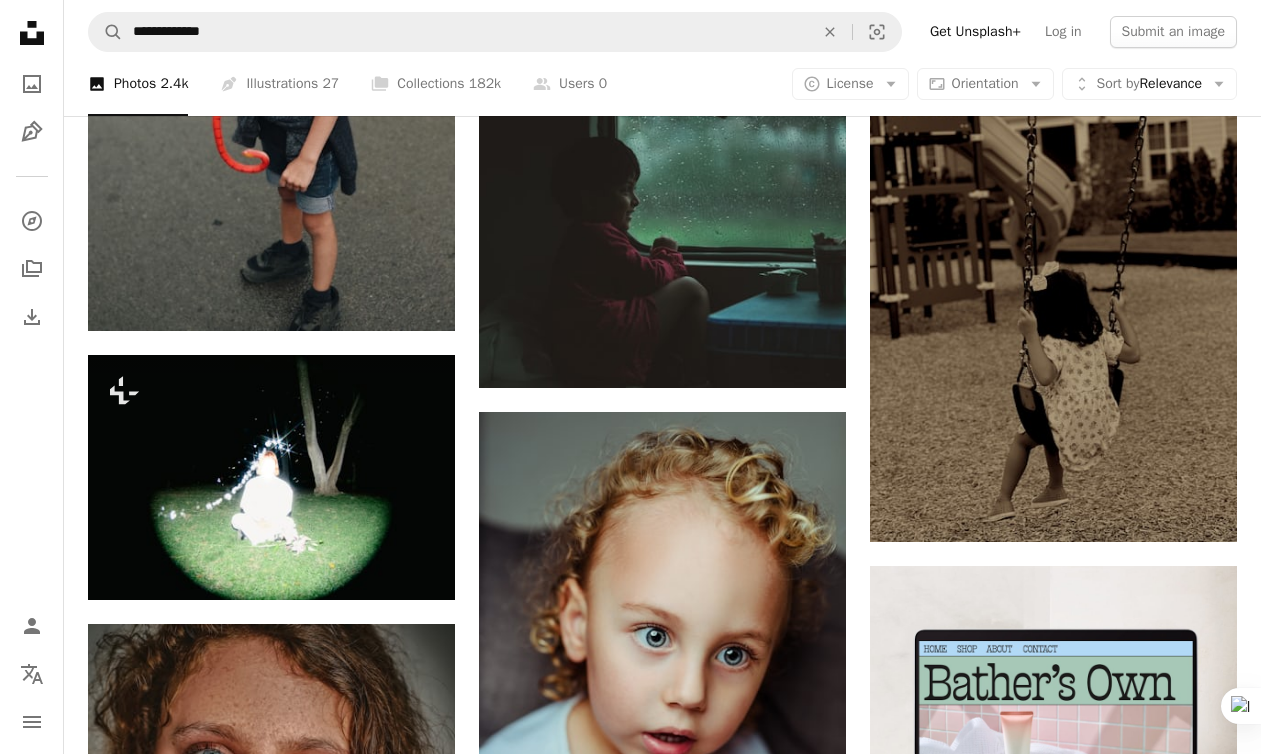 click on "Plus sign for Unsplash+ A heart A plus sign Pocstock For  Unsplash+ A lock Download Plus sign for Unsplash+ A heart A plus sign Getty Images For  Unsplash+ A lock Download A heart A plus sign [FIRST] [LAST] Available for hire A checkmark inside of a circle Arrow pointing down A heart A plus sign [FIRST] [LAST] Arrow pointing down Plus sign for Unsplash+ A heart A plus sign Getty Images For  Unsplash+ A lock Download A heart A plus sign [FIRST] [LAST] Available for hire A checkmark inside of a circle Arrow pointing down A heart A plus sign [FIRST] [LAST] Arrow pointing down A heart A plus sign 🇸🇮 [FIRST] [LAST] Available for hire A checkmark inside of a circle Arrow pointing down Plus sign for Unsplash+ A heart A plus sign [FIRST] [LAST] For  Unsplash+ A lock Download –– ––– –––  –– ––– –  ––– –––  ––––  –   – –– –––  – – ––– –– –– –––– –– See up to 141% more revenue For" at bounding box center [662, -1437] 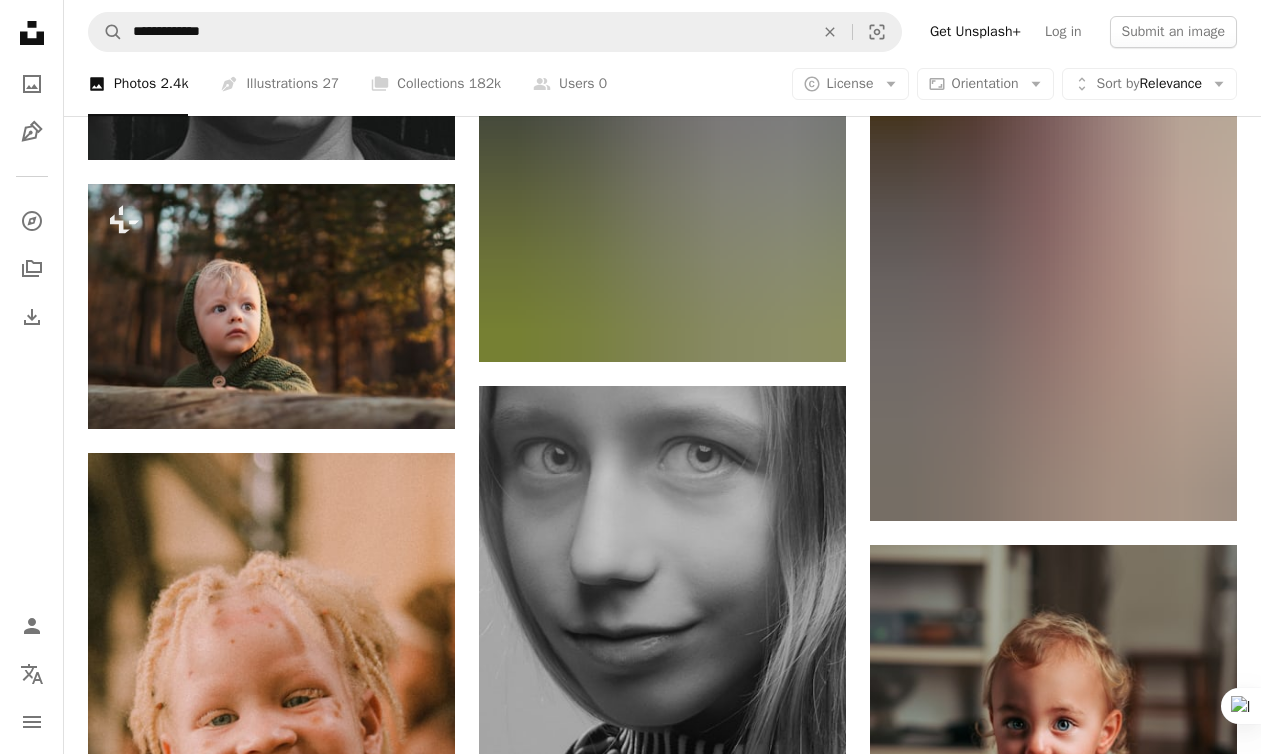 scroll, scrollTop: 14306, scrollLeft: 0, axis: vertical 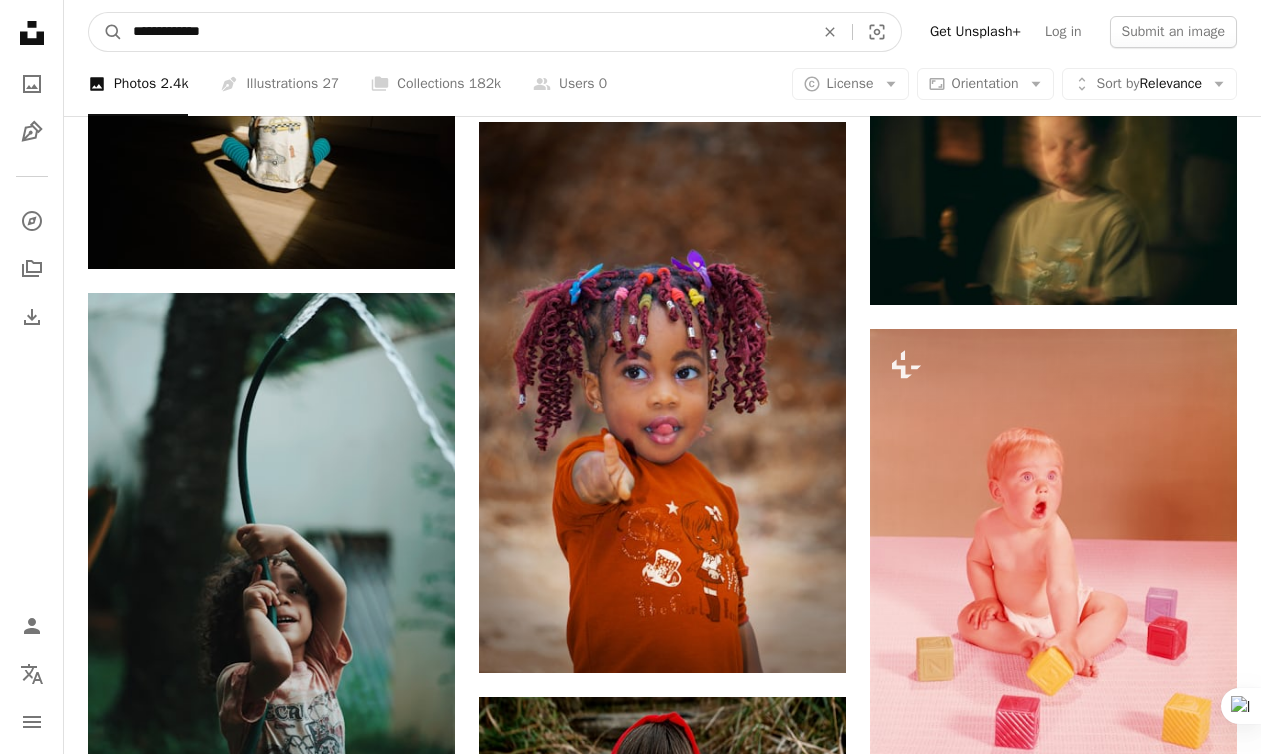drag, startPoint x: 284, startPoint y: 32, endPoint x: 173, endPoint y: 37, distance: 111.11256 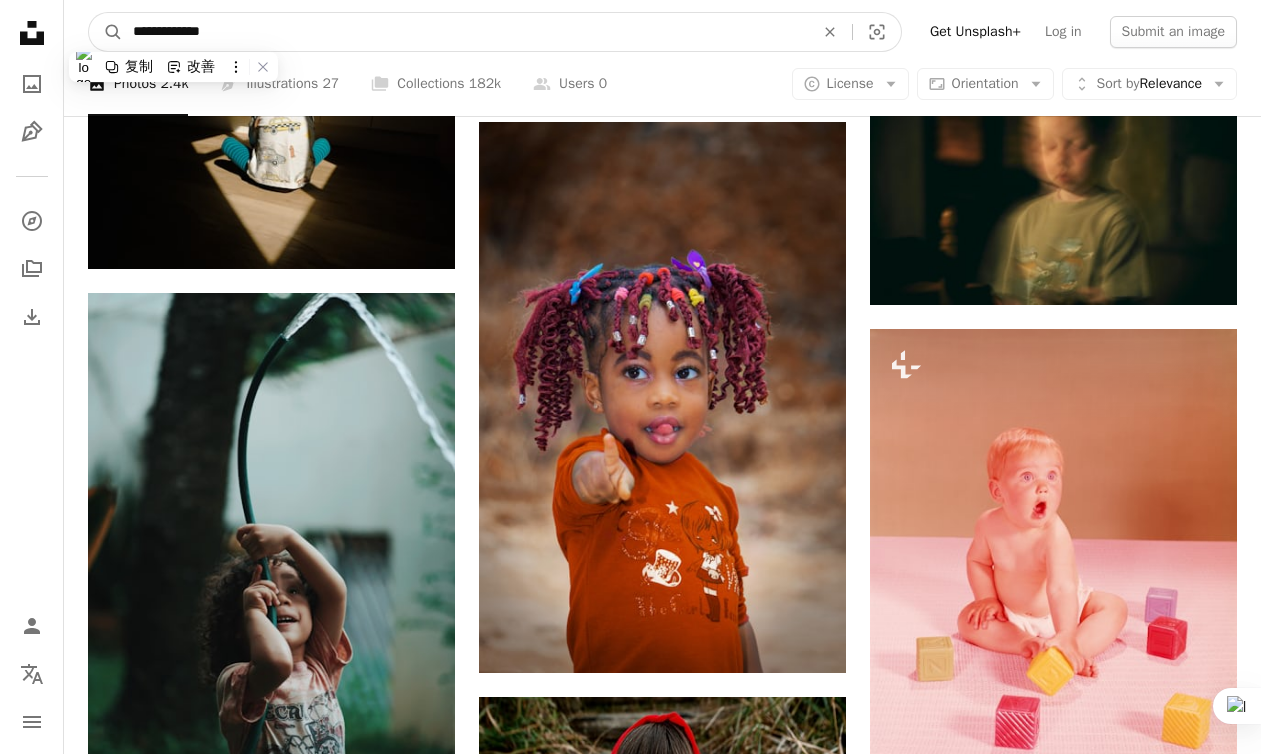 click on "**********" at bounding box center [465, 32] 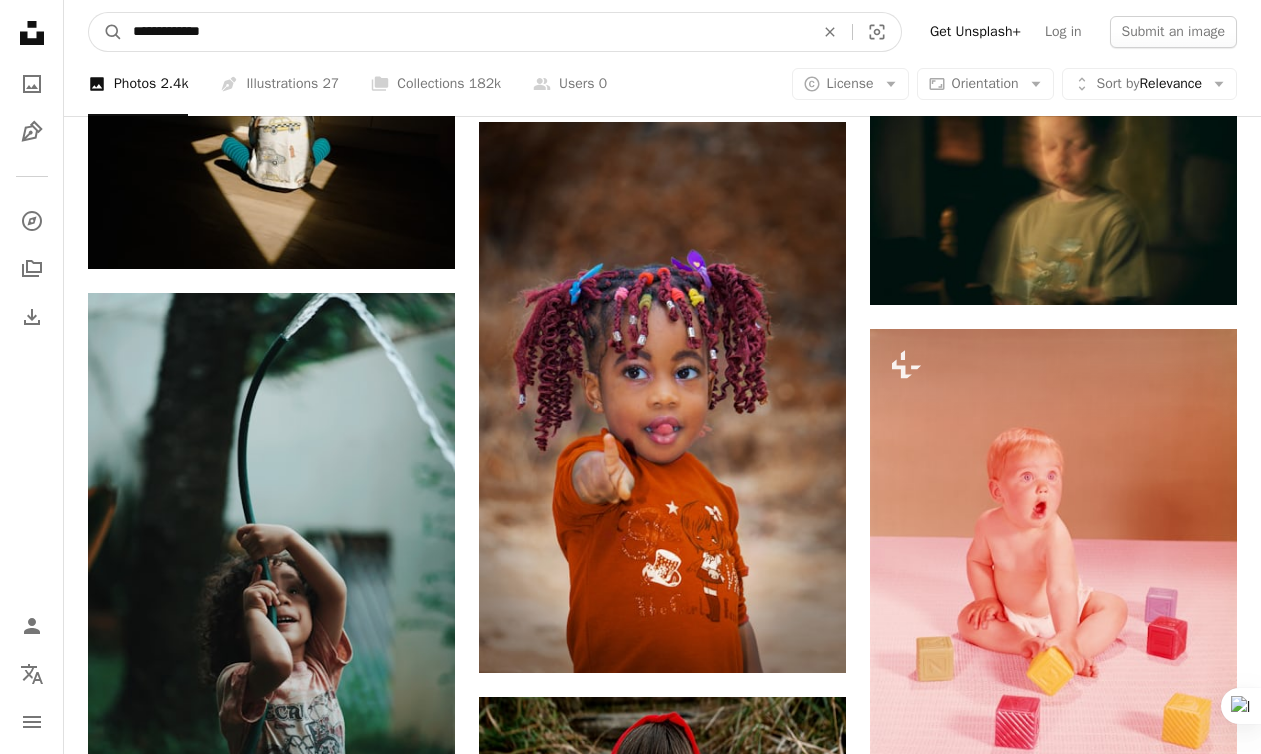 drag, startPoint x: 212, startPoint y: 34, endPoint x: 181, endPoint y: 31, distance: 31.144823 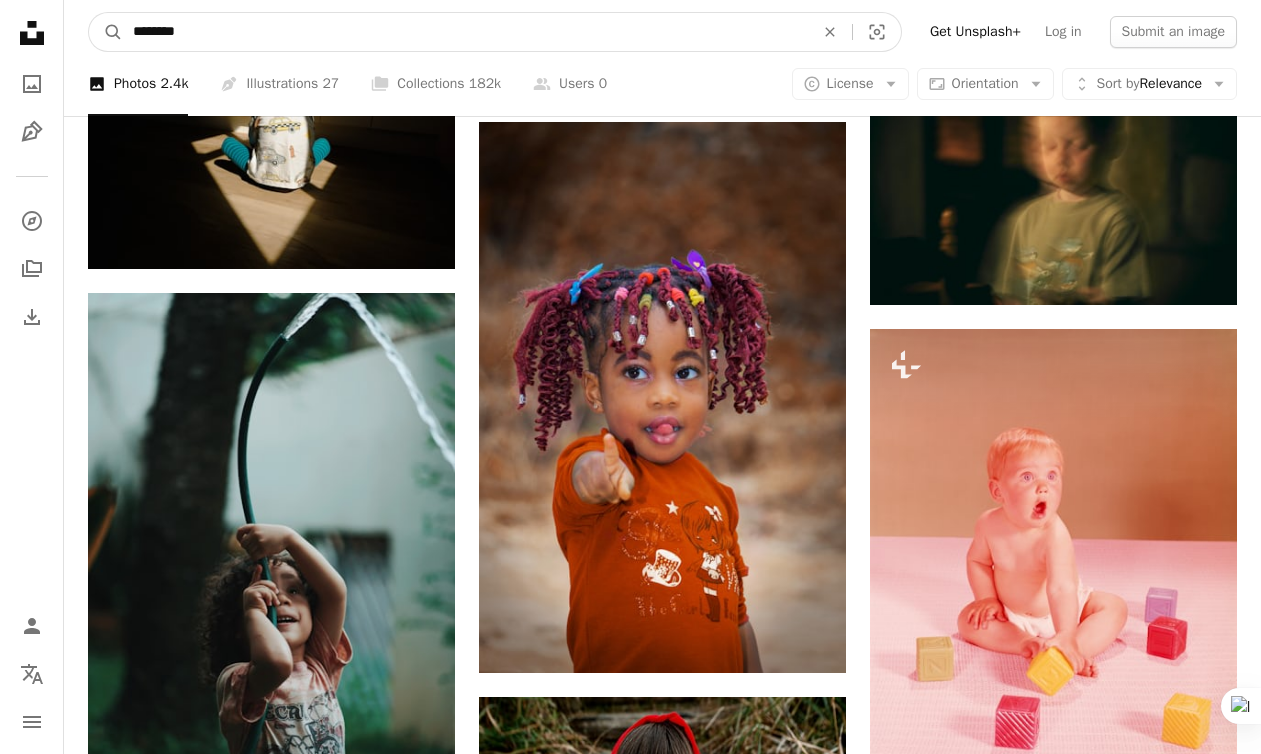 type on "*******" 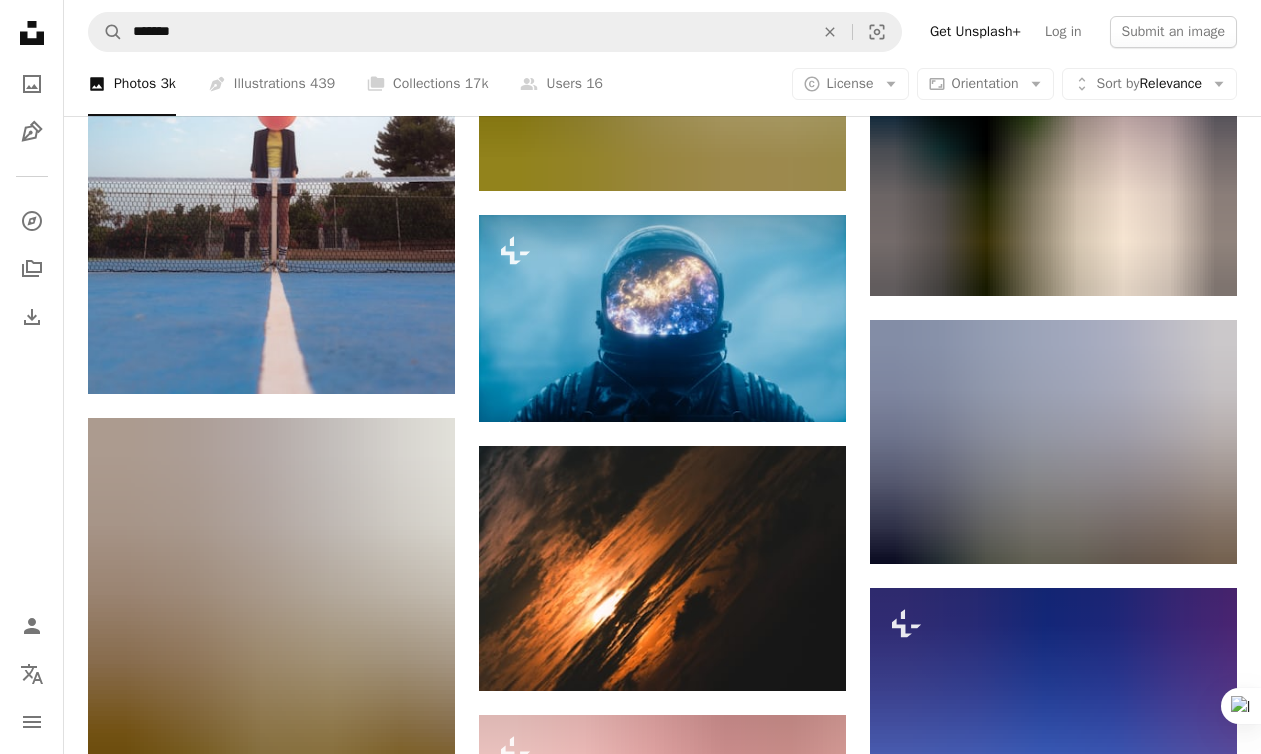 scroll, scrollTop: 37455, scrollLeft: 0, axis: vertical 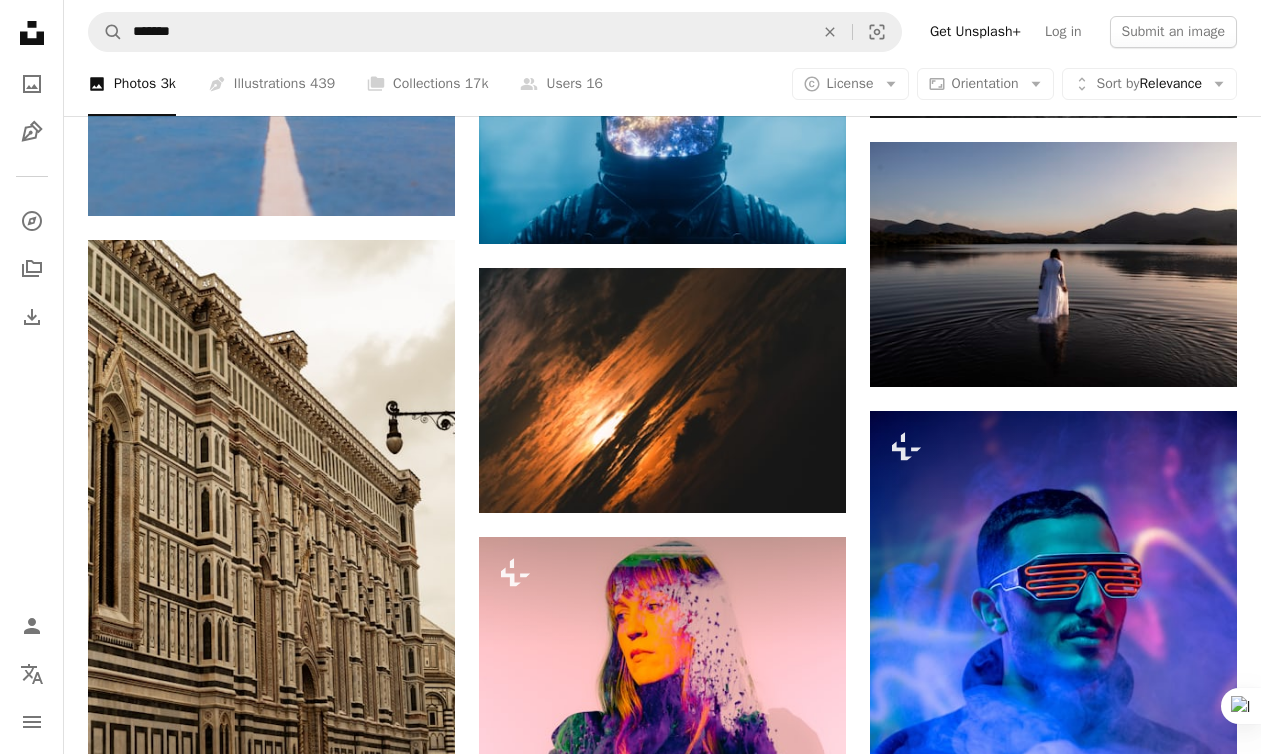 click on "Plus sign for Unsplash+ A heart A plus sign Getty Images For  Unsplash+ A lock Download Plus sign for Unsplash+ A heart A plus sign Getty Images For  Unsplash+ A lock Download A heart A plus sign [FIRST] [LAST] Arrow pointing down A heart A plus sign [FIRST] [LAST] Available for hire A checkmark inside of a circle Arrow pointing down A heart A plus sign [FIRST] [LAST] Arrow pointing down Plus sign for Unsplash+ A heart A plus sign Behnam Mohsenzadeh For  Unsplash+ A lock Download A heart A plus sign [FIRST] Available for hire A checkmark inside of a circle Arrow pointing down A heart A plus sign [FIRST] [LAST] Available for hire A checkmark inside of a circle Arrow pointing down A heart A plus sign ÉMILE SÉGUIN ✳️✳️✳️ Available for hire A checkmark inside of a circle Arrow pointing down Plus sign for Unsplash+ A heart A plus sign Getty Images For  Unsplash+ A lock Download See up to 141% more revenue Sign Up A heart A plus sign [FIRST] [LAST] Arrow pointing down A heart A plus sign [FIRST] [LAST] Arrow pointing down" at bounding box center (662, -17225) 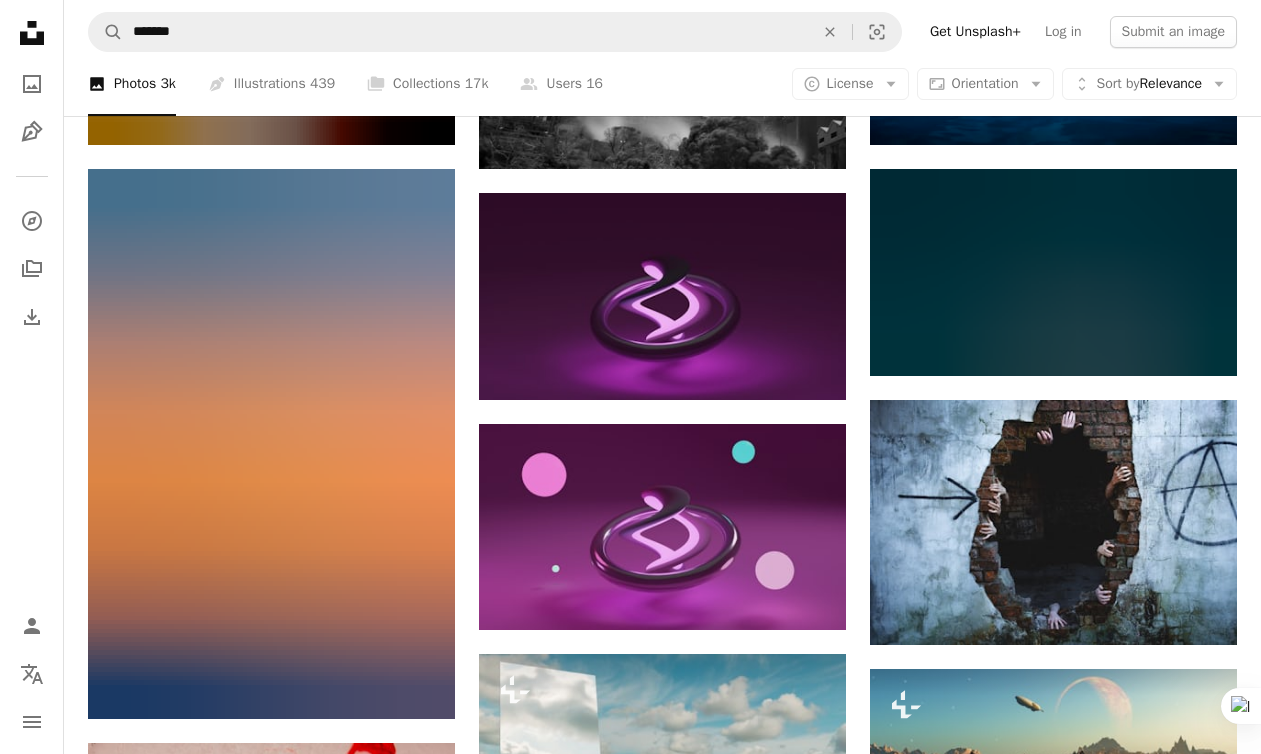 scroll, scrollTop: 39248, scrollLeft: 0, axis: vertical 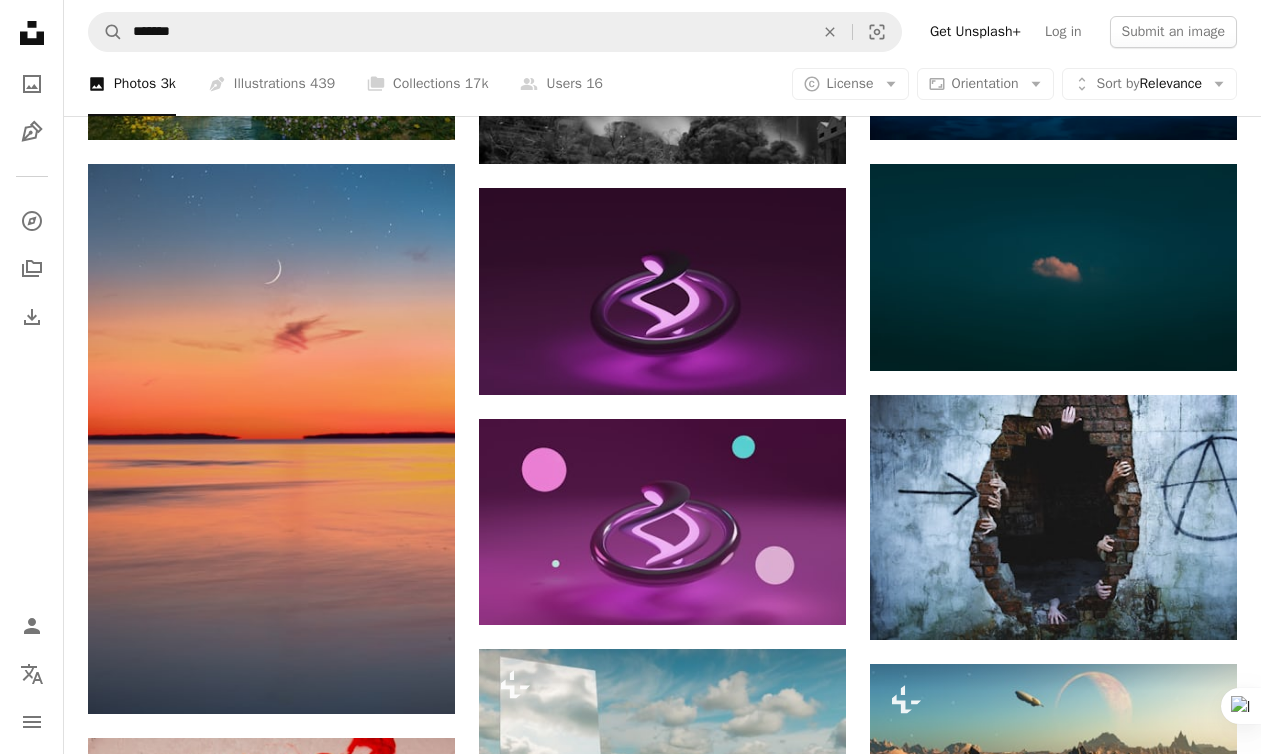 click on "Plus sign for Unsplash+ A heart A plus sign Getty Images For  Unsplash+ A lock Download Plus sign for Unsplash+ A heart A plus sign Getty Images For  Unsplash+ A lock Download A heart A plus sign [FIRST] [LAST] Arrow pointing down A heart A plus sign [FIRST] [LAST] Available for hire A checkmark inside of a circle Arrow pointing down A heart A plus sign [FIRST] [LAST] Arrow pointing down Plus sign for Unsplash+ A heart A plus sign Behnam Mohsenzadeh For  Unsplash+ A lock Download A heart A plus sign [FIRST] Available for hire A checkmark inside of a circle Arrow pointing down A heart A plus sign [FIRST] [LAST] Available for hire A checkmark inside of a circle Arrow pointing down A heart A plus sign ÉMILE SÉGUIN ✳️✳️✳️ Available for hire A checkmark inside of a circle Arrow pointing down Plus sign for Unsplash+ A heart A plus sign Getty Images For  Unsplash+ A lock Download See up to 141% more revenue Sign Up A heart A plus sign [FIRST] [LAST] Arrow pointing down A heart A plus sign [FIRST] [LAST] Arrow pointing down" at bounding box center [662, -17654] 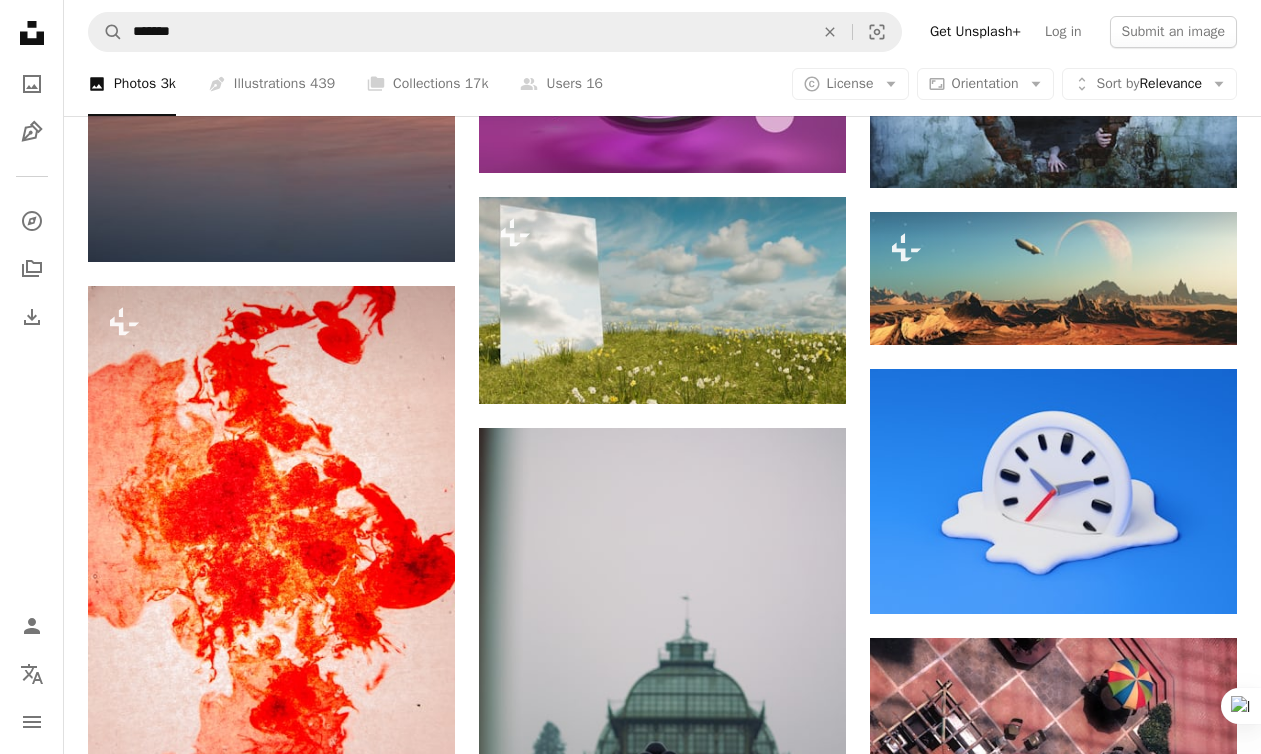 scroll, scrollTop: 39568, scrollLeft: 0, axis: vertical 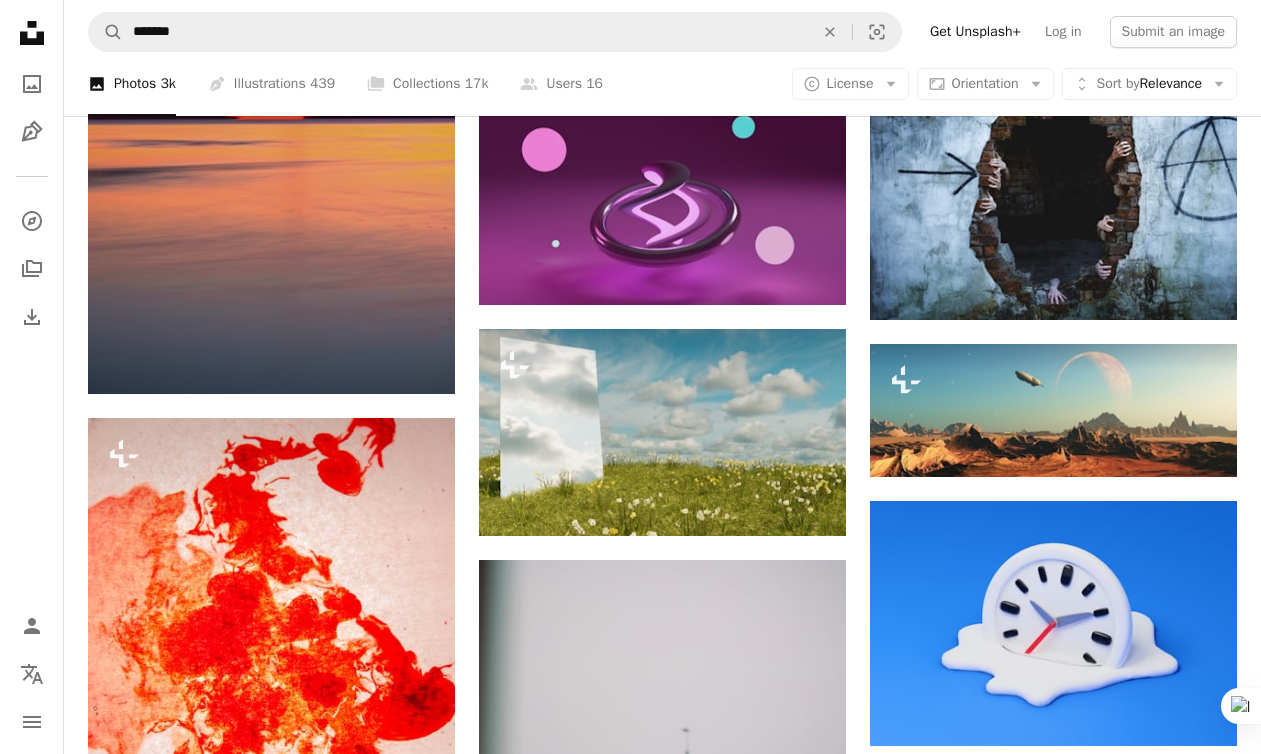 click on "Plus sign for Unsplash+ A heart A plus sign Getty Images For  Unsplash+ A lock Download Plus sign for Unsplash+ A heart A plus sign Getty Images For  Unsplash+ A lock Download A heart A plus sign [FIRST] [LAST] Arrow pointing down A heart A plus sign [FIRST] [LAST] Available for hire A checkmark inside of a circle Arrow pointing down A heart A plus sign [FIRST] [LAST] Arrow pointing down Plus sign for Unsplash+ A heart A plus sign Behnam Mohsenzadeh For  Unsplash+ A lock Download A heart A plus sign [FIRST] Available for hire A checkmark inside of a circle Arrow pointing down A heart A plus sign [FIRST] [LAST] Available for hire A checkmark inside of a circle Arrow pointing down A heart A plus sign ÉMILE SÉGUIN ✳️✳️✳️ Available for hire A checkmark inside of a circle Arrow pointing down Plus sign for Unsplash+ A heart A plus sign Getty Images For  Unsplash+ A lock Download See up to 141% more revenue Sign Up A heart A plus sign [FIRST] [LAST] Arrow pointing down A heart A plus sign [FIRST] [LAST] Arrow pointing down" at bounding box center [662, -16785] 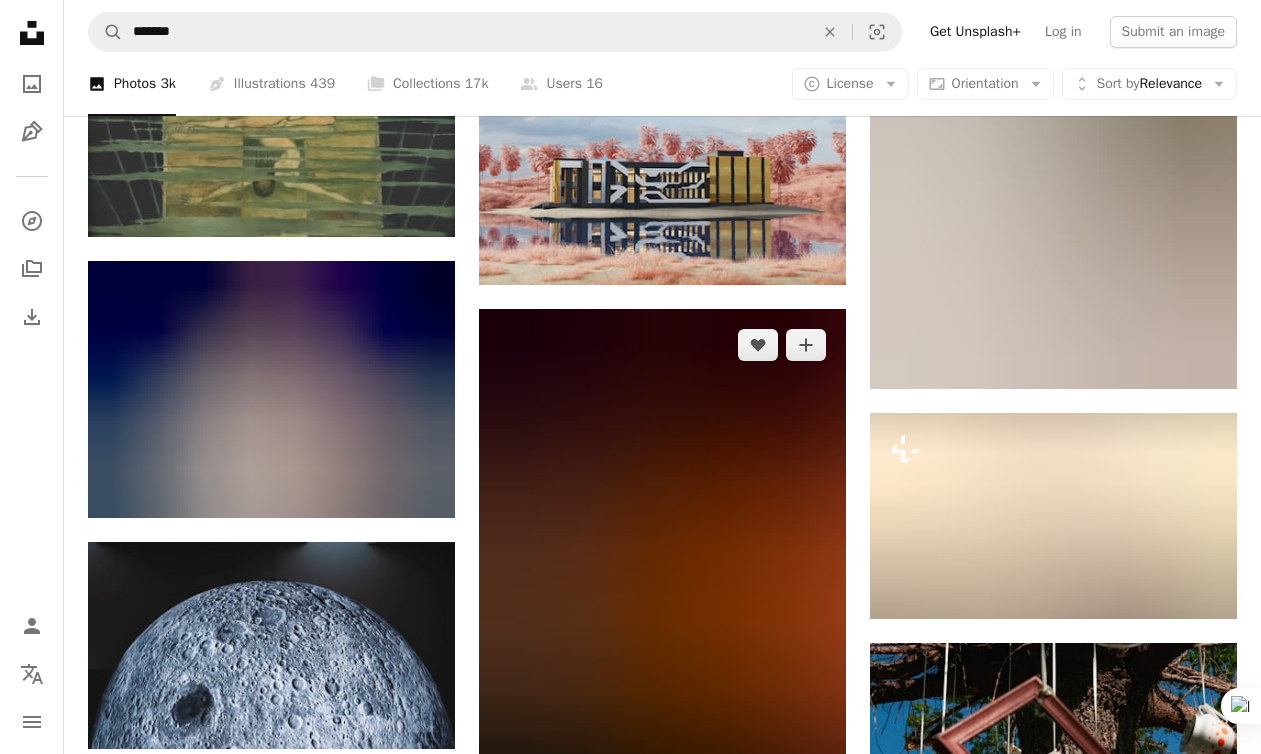 scroll, scrollTop: 43972, scrollLeft: 0, axis: vertical 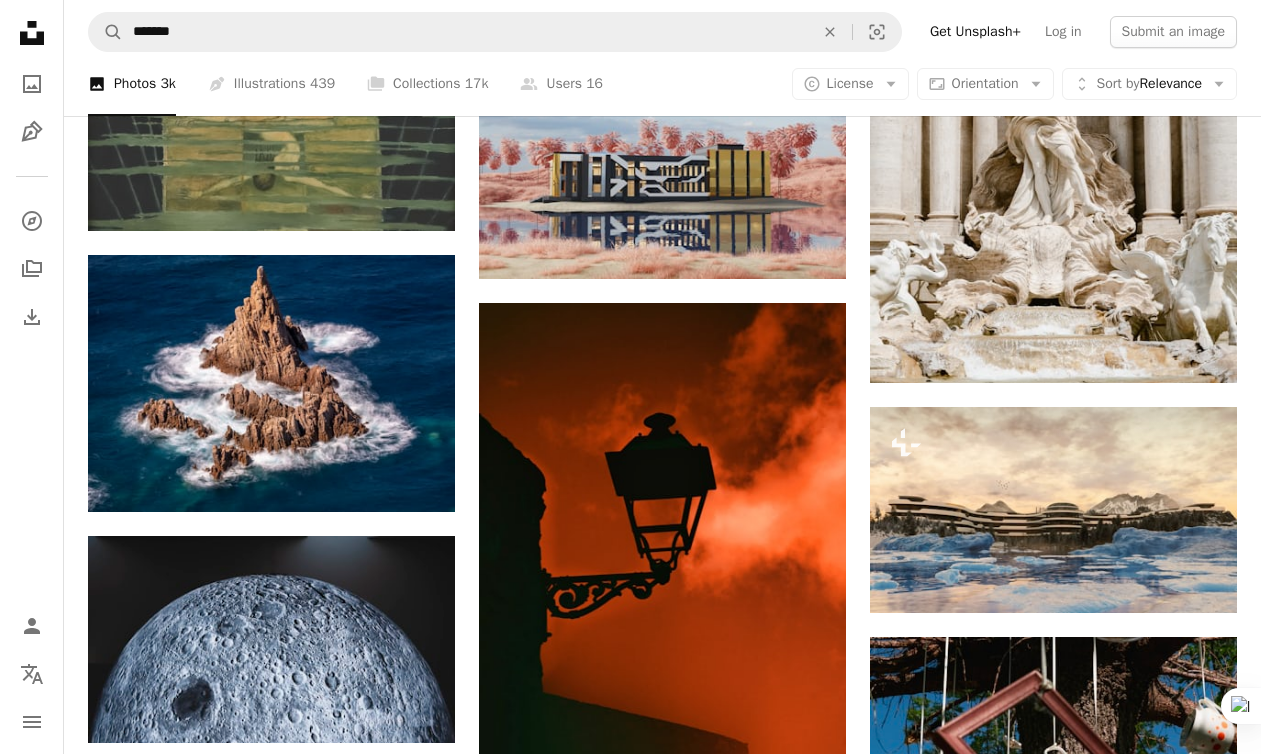 click on "Plus sign for Unsplash+ A heart A plus sign Getty Images For  Unsplash+ A lock Download Plus sign for Unsplash+ A heart A plus sign Getty Images For  Unsplash+ A lock Download A heart A plus sign [FIRST] [LAST] Arrow pointing down A heart A plus sign [FIRST] [LAST] Available for hire A checkmark inside of a circle Arrow pointing down A heart A plus sign [FIRST] [LAST] Arrow pointing down Plus sign for Unsplash+ A heart A plus sign Behnam Mohsenzadeh For  Unsplash+ A lock Download A heart A plus sign [FIRST] Available for hire A checkmark inside of a circle Arrow pointing down A heart A plus sign [FIRST] [LAST] Available for hire A checkmark inside of a circle Arrow pointing down A heart A plus sign ÉMILE SÉGUIN ✳️✳️✳️ Available for hire A checkmark inside of a circle Arrow pointing down Plus sign for Unsplash+ A heart A plus sign Getty Images For  Unsplash+ A lock Download See up to 141% more revenue Sign Up A heart A plus sign [FIRST] [LAST] Arrow pointing down A heart A plus sign [FIRST] [LAST] Arrow pointing down" at bounding box center [662, -20013] 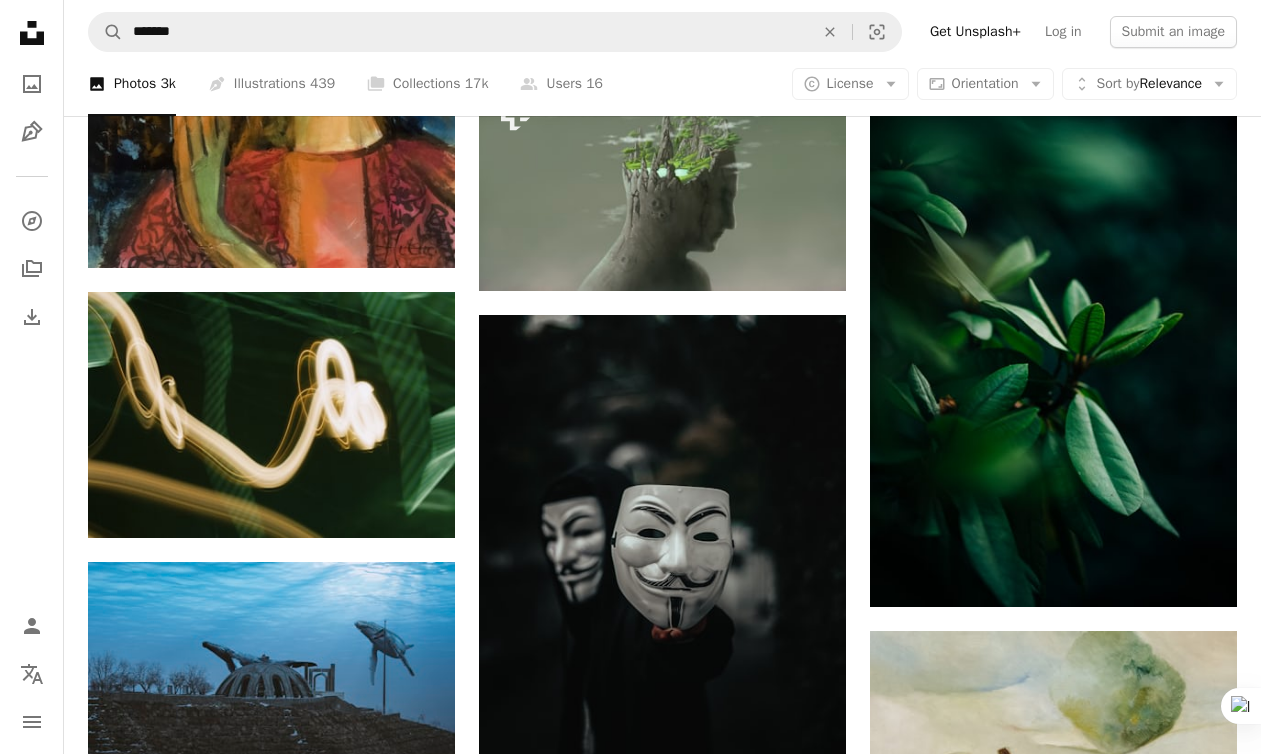 scroll, scrollTop: 49538, scrollLeft: 0, axis: vertical 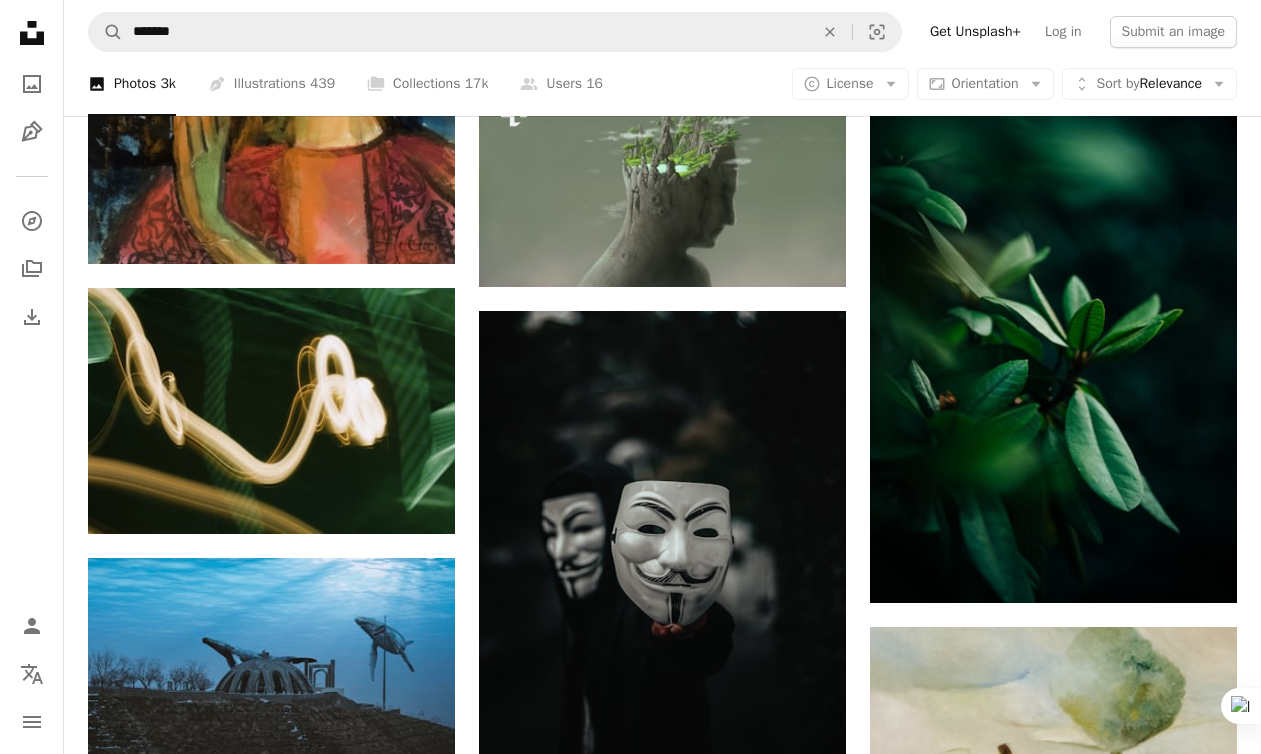click on "Plus sign for Unsplash+ A heart A plus sign Getty Images For  Unsplash+ A lock Download Plus sign for Unsplash+ A heart A plus sign Getty Images For  Unsplash+ A lock Download A heart A plus sign [FIRST] [LAST] Arrow pointing down A heart A plus sign [FIRST] [LAST] Available for hire A checkmark inside of a circle Arrow pointing down A heart A plus sign [FIRST] [LAST] Arrow pointing down Plus sign for Unsplash+ A heart A plus sign Behnam Mohsenzadeh For  Unsplash+ A lock Download A heart A plus sign [FIRST] Available for hire A checkmark inside of a circle Arrow pointing down A heart A plus sign [FIRST] [LAST] Available for hire A checkmark inside of a circle Arrow pointing down A heart A plus sign ÉMILE SÉGUIN ✳️✳️✳️ Available for hire A checkmark inside of a circle Arrow pointing down Plus sign for Unsplash+ A heart A plus sign Getty Images For  Unsplash+ A lock Download See up to 141% more revenue Sign Up A heart A plus sign [FIRST] [LAST] Arrow pointing down A heart A plus sign [FIRST] [LAST] Arrow pointing down" at bounding box center [662, -23072] 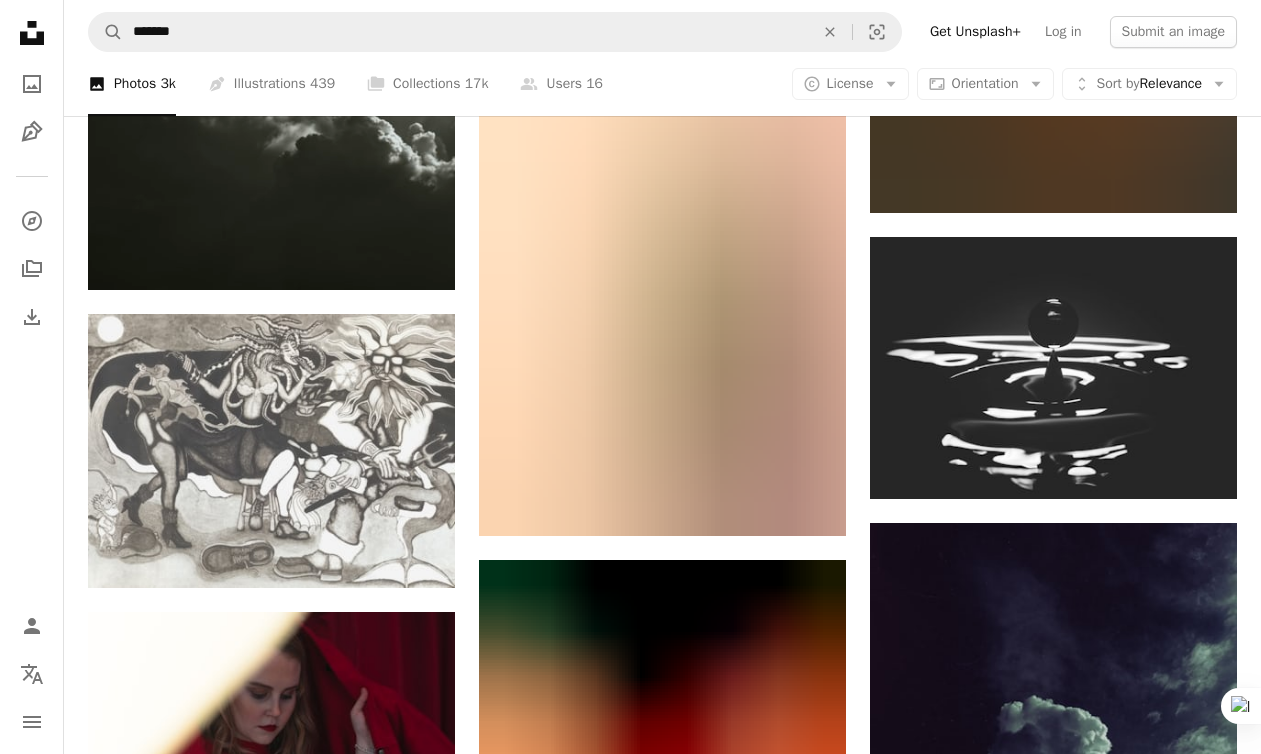 scroll, scrollTop: 54819, scrollLeft: 0, axis: vertical 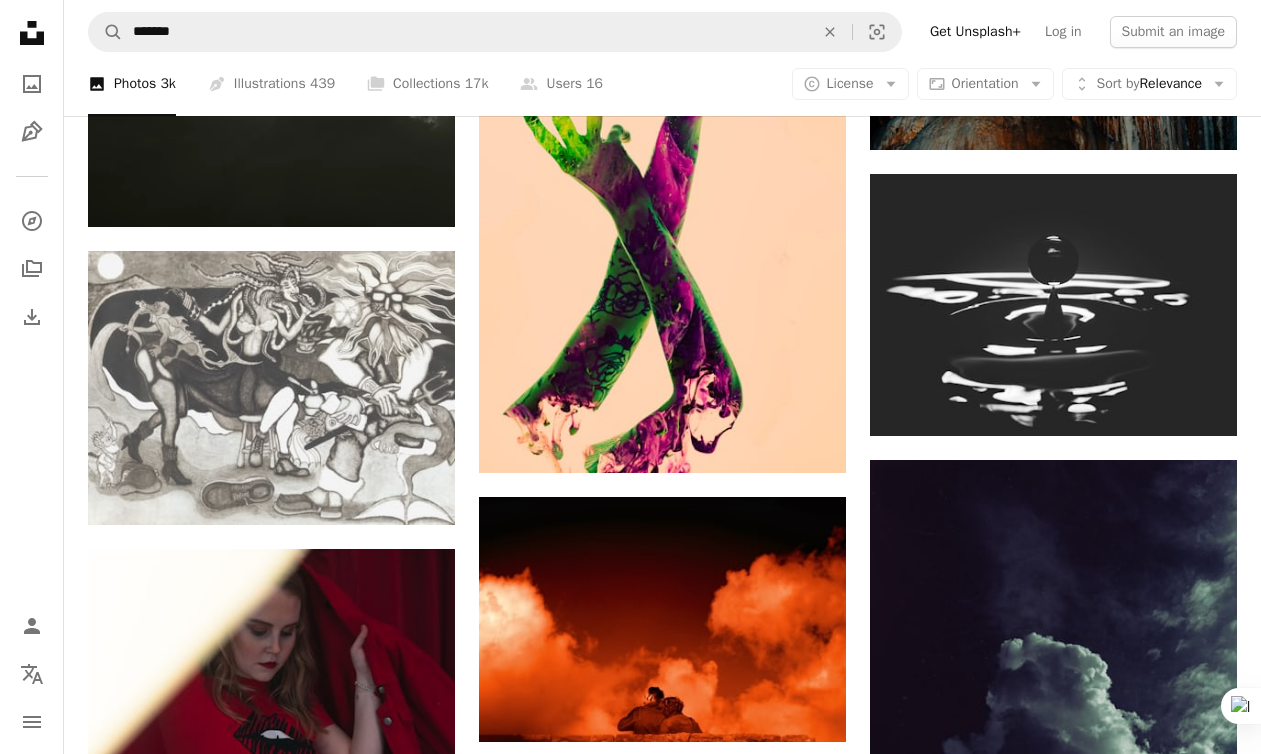 click on "Plus sign for Unsplash+ A heart A plus sign Getty Images For  Unsplash+ A lock Download Plus sign for Unsplash+ A heart A plus sign Getty Images For  Unsplash+ A lock Download A heart A plus sign [FIRST] [LAST] Arrow pointing down A heart A plus sign [FIRST] [LAST] Available for hire A checkmark inside of a circle Arrow pointing down A heart A plus sign [FIRST] [LAST] Arrow pointing down Plus sign for Unsplash+ A heart A plus sign Behnam Mohsenzadeh For  Unsplash+ A lock Download A heart A plus sign [FIRST] Available for hire A checkmark inside of a circle Arrow pointing down A heart A plus sign [FIRST] [LAST] Available for hire A checkmark inside of a circle Arrow pointing down A heart A plus sign ÉMILE SÉGUIN ✳️✳️✳️ Available for hire A checkmark inside of a circle Arrow pointing down Plus sign for Unsplash+ A heart A plus sign Getty Images For  Unsplash+ A lock Download See up to 141% more revenue Sign Up A heart A plus sign [FIRST] [LAST] Arrow pointing down A heart A plus sign [FIRST] [LAST] Arrow pointing down" at bounding box center [662, -25479] 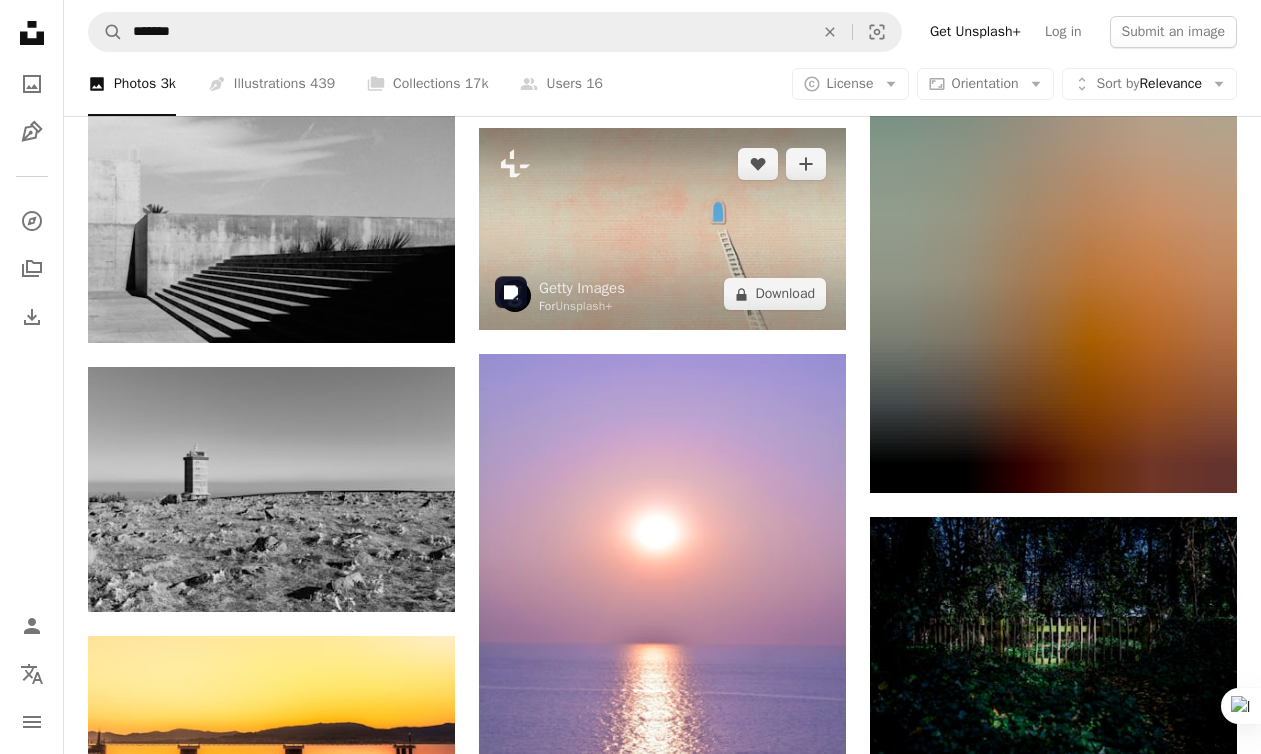 scroll, scrollTop: 65849, scrollLeft: 0, axis: vertical 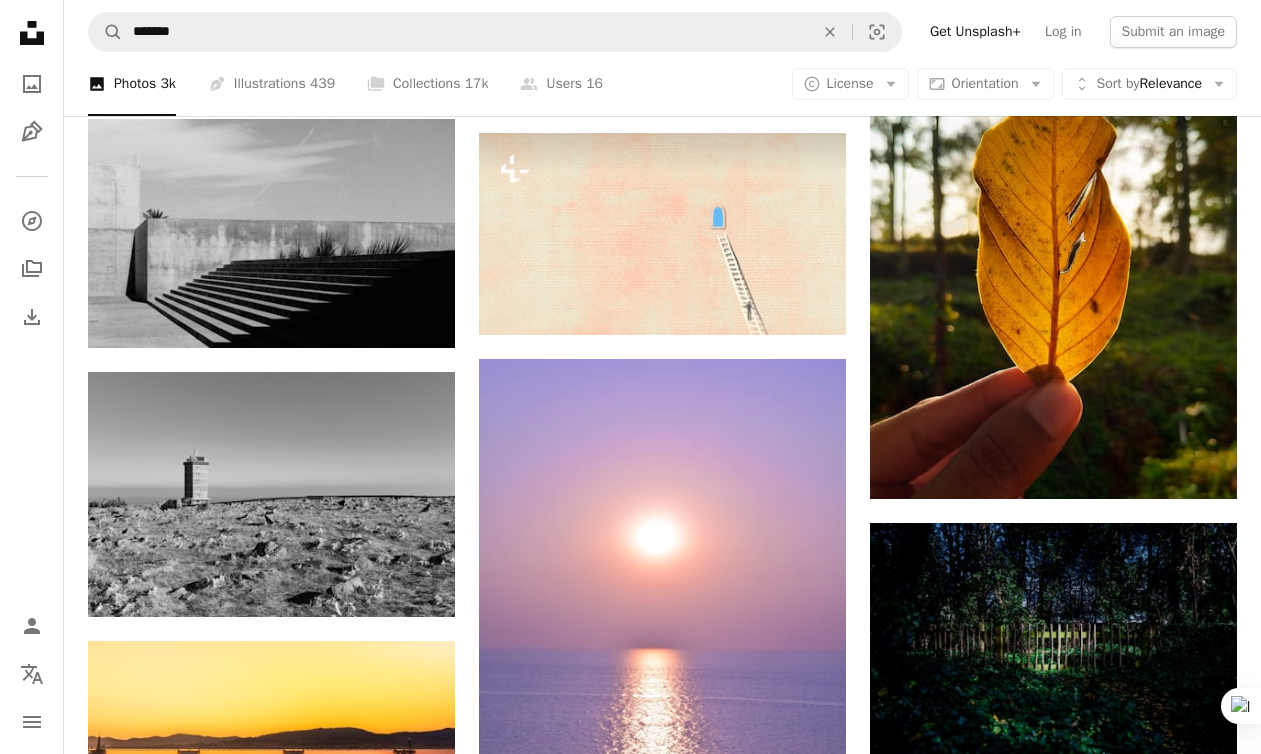 click on "Plus sign for Unsplash+ A heart A plus sign Getty Images For  Unsplash+ A lock Download Plus sign for Unsplash+ A heart A plus sign Getty Images For  Unsplash+ A lock Download A heart A plus sign [FIRST] [LAST] Arrow pointing down A heart A plus sign [FIRST] [LAST] Available for hire A checkmark inside of a circle Arrow pointing down A heart A plus sign [FIRST] [LAST] Arrow pointing down Plus sign for Unsplash+ A heart A plus sign Behnam Mohsenzadeh For  Unsplash+ A lock Download A heart A plus sign [FIRST] Available for hire A checkmark inside of a circle Arrow pointing down A heart A plus sign [FIRST] [LAST] Available for hire A checkmark inside of a circle Arrow pointing down A heart A plus sign ÉMILE SÉGUIN ✳️✳️✳️ Available for hire A checkmark inside of a circle Arrow pointing down Plus sign for Unsplash+ A heart A plus sign Getty Images For  Unsplash+ A lock Download See up to 141% more revenue Sign Up A heart A plus sign [FIRST] [LAST] Arrow pointing down A heart A plus sign [FIRST] [LAST] Arrow pointing down" at bounding box center (662, -31365) 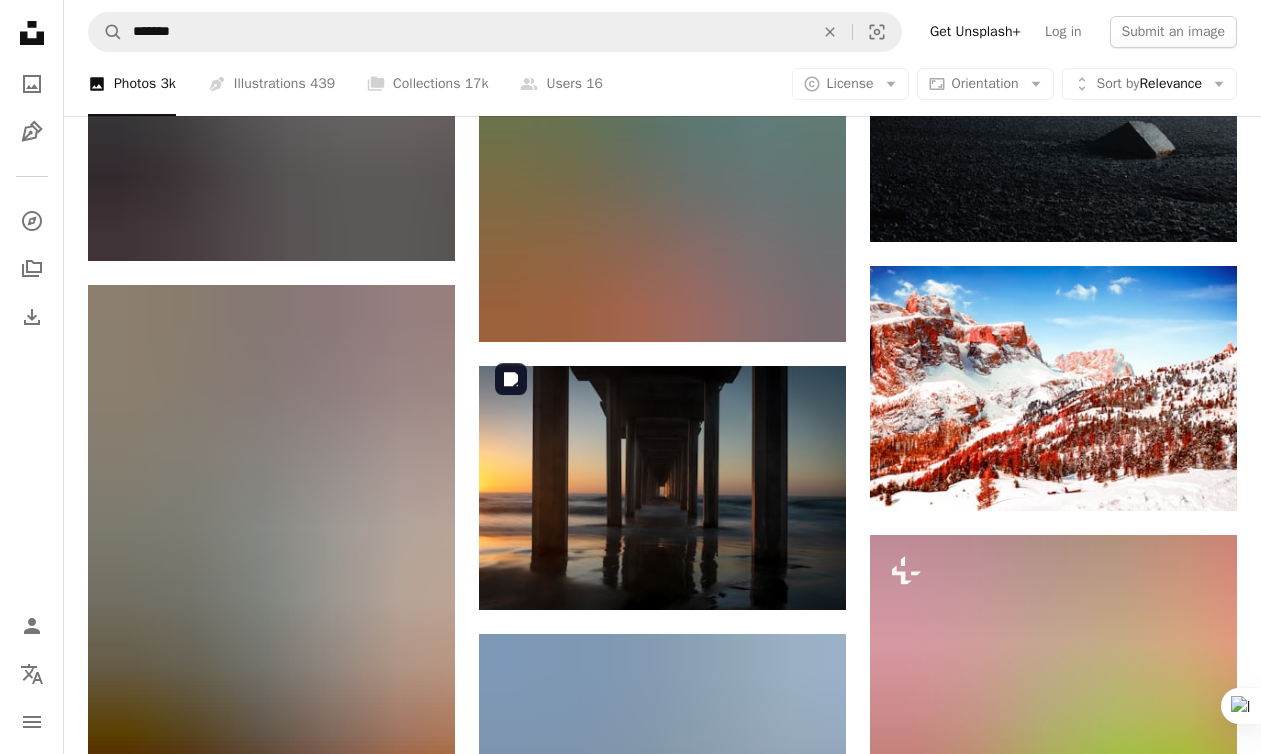 scroll, scrollTop: 77230, scrollLeft: 0, axis: vertical 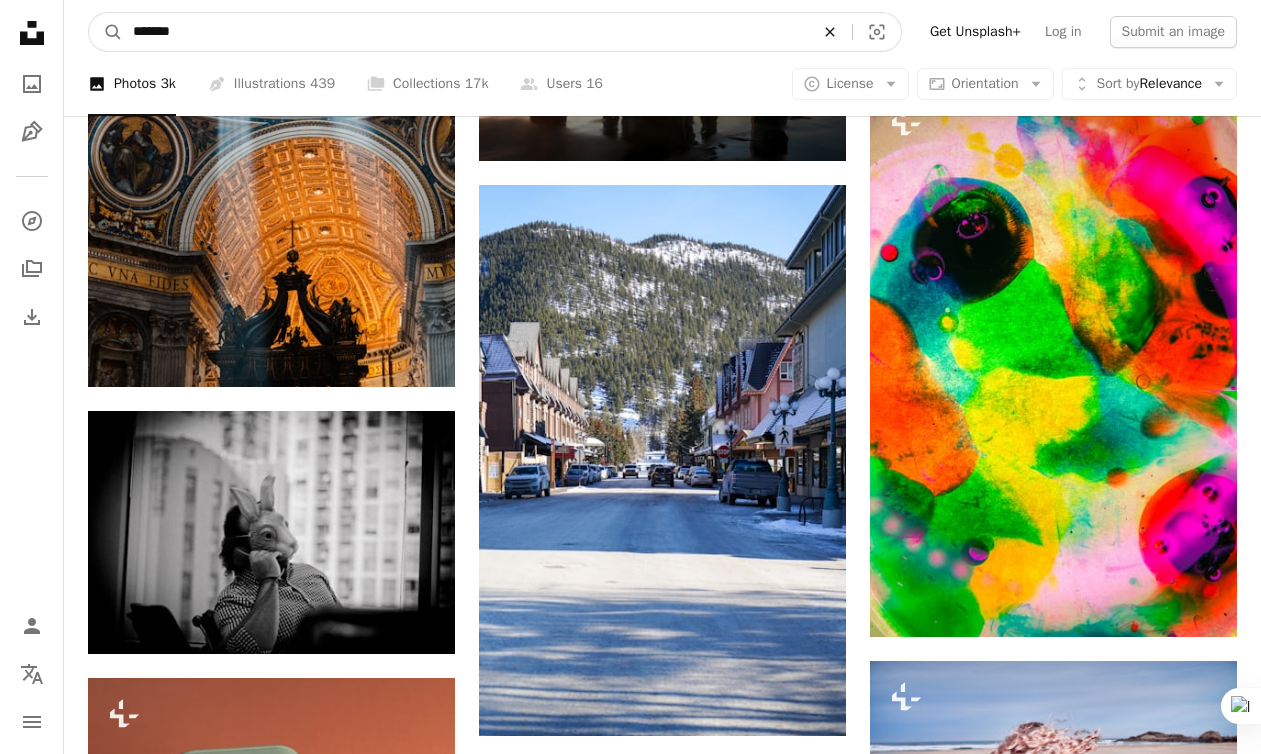 click on "An X shape" at bounding box center [830, 32] 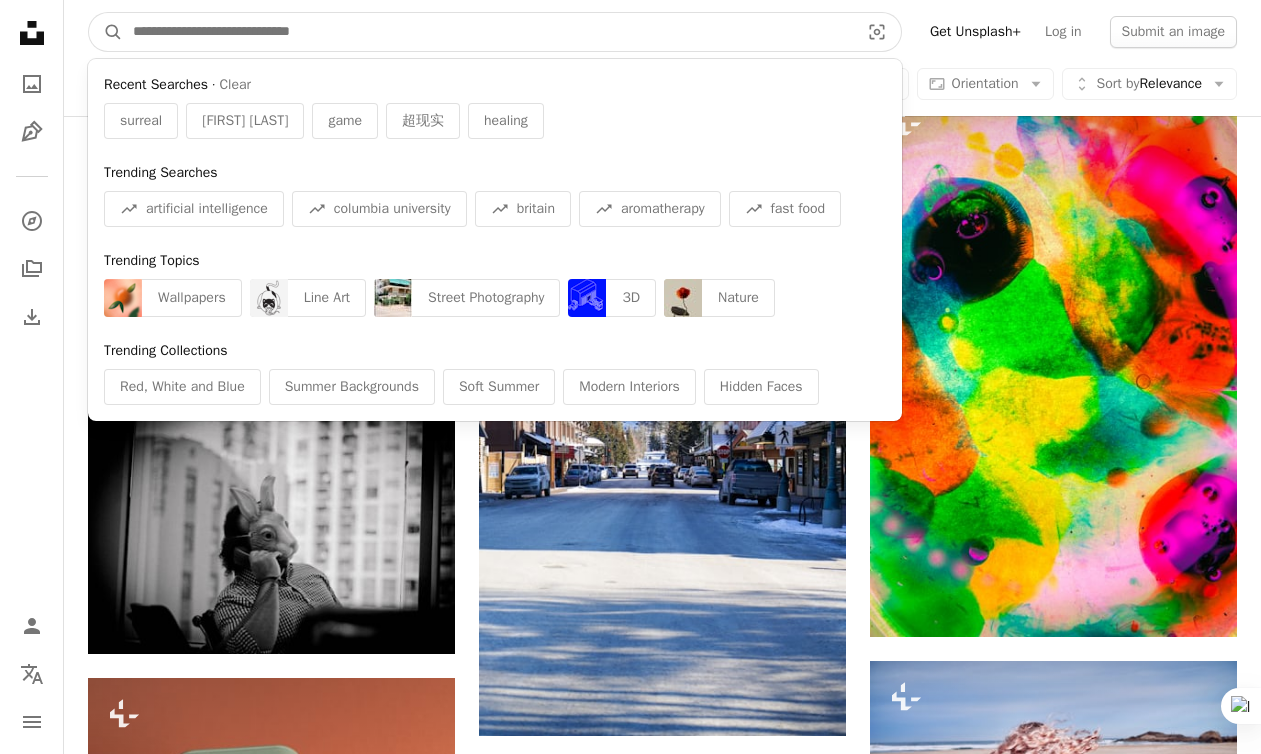 paste on "*****" 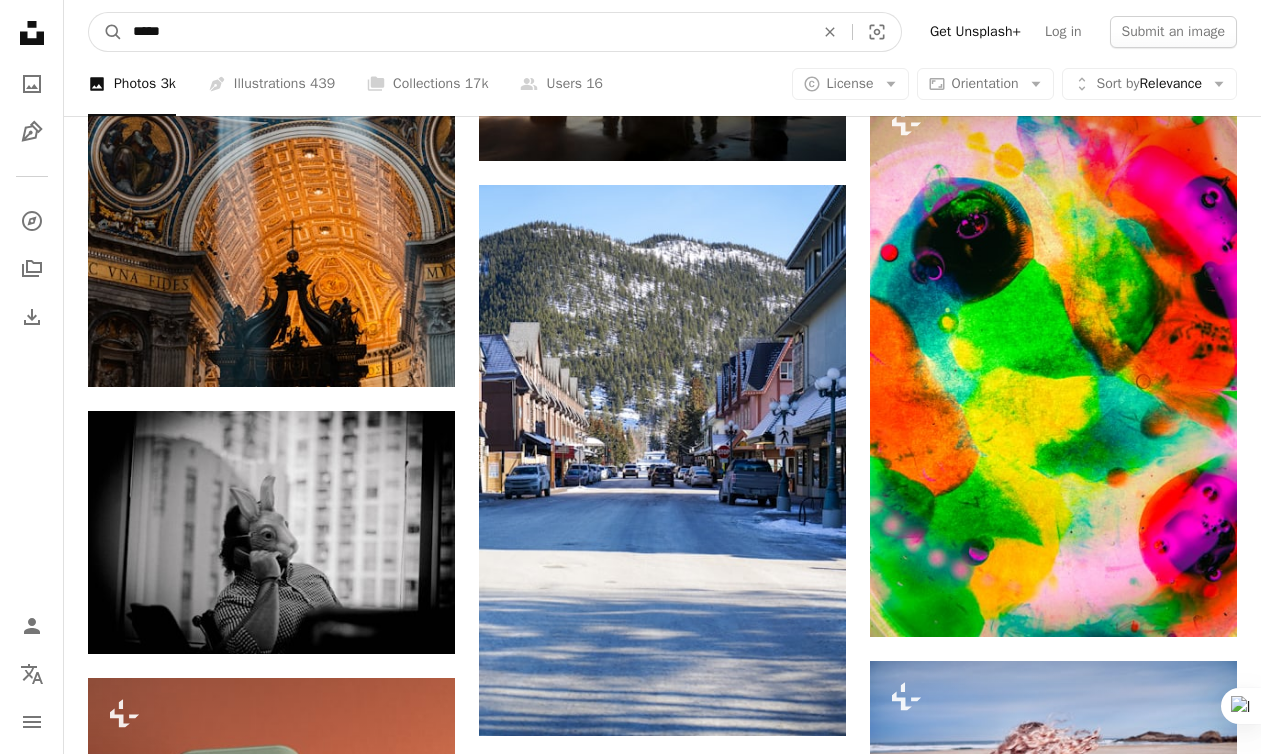 click on "A magnifying glass" at bounding box center (106, 32) 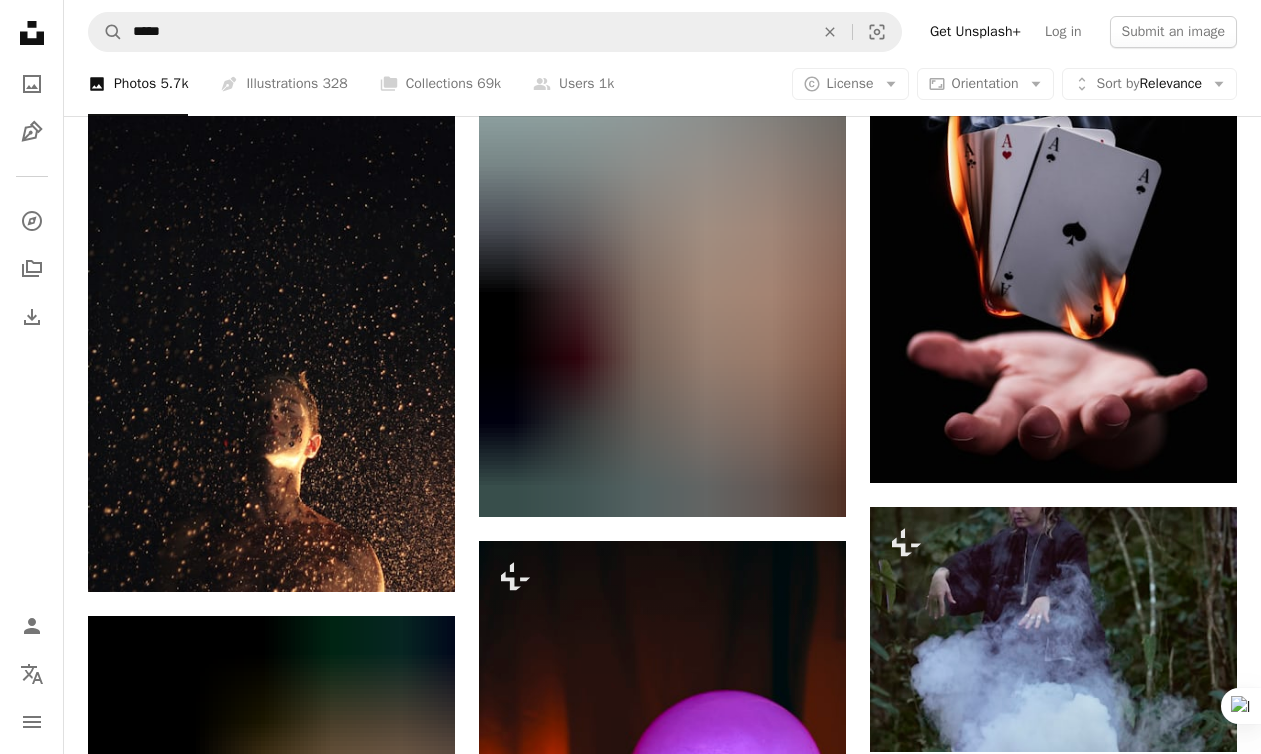 scroll, scrollTop: 2528, scrollLeft: 0, axis: vertical 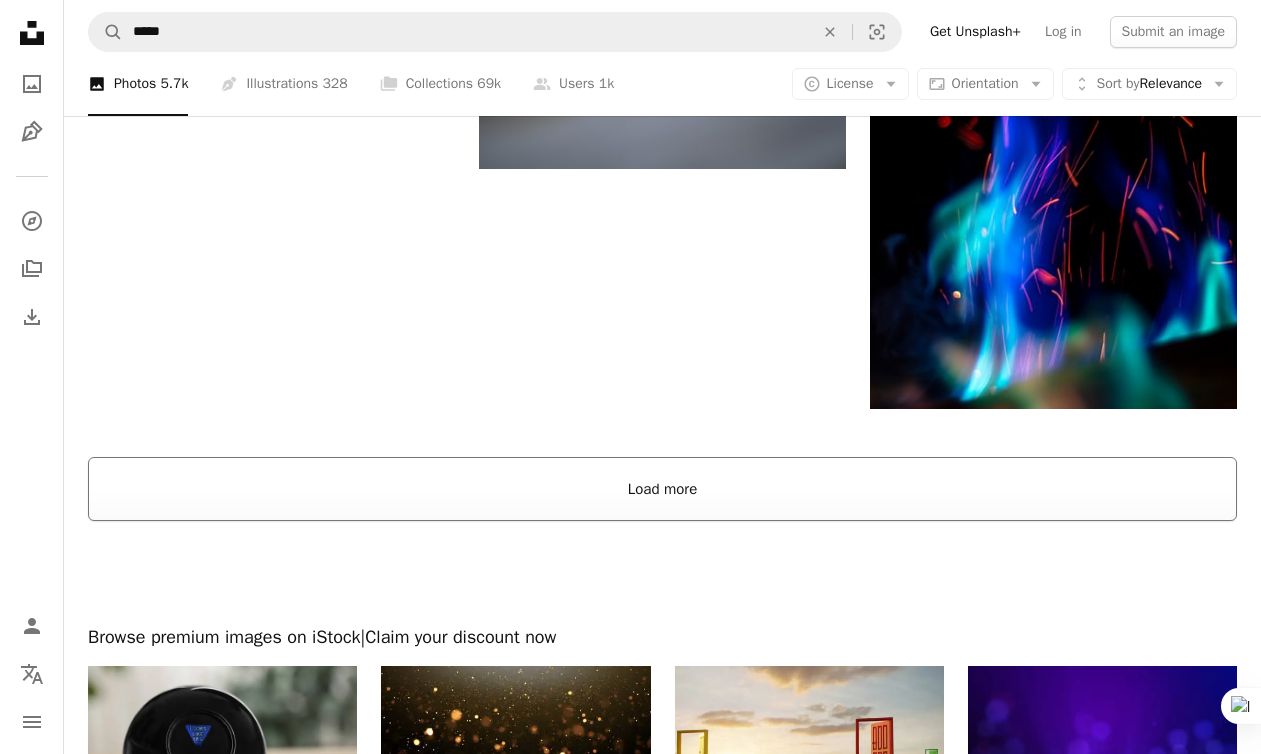 click on "Load more" at bounding box center (662, 489) 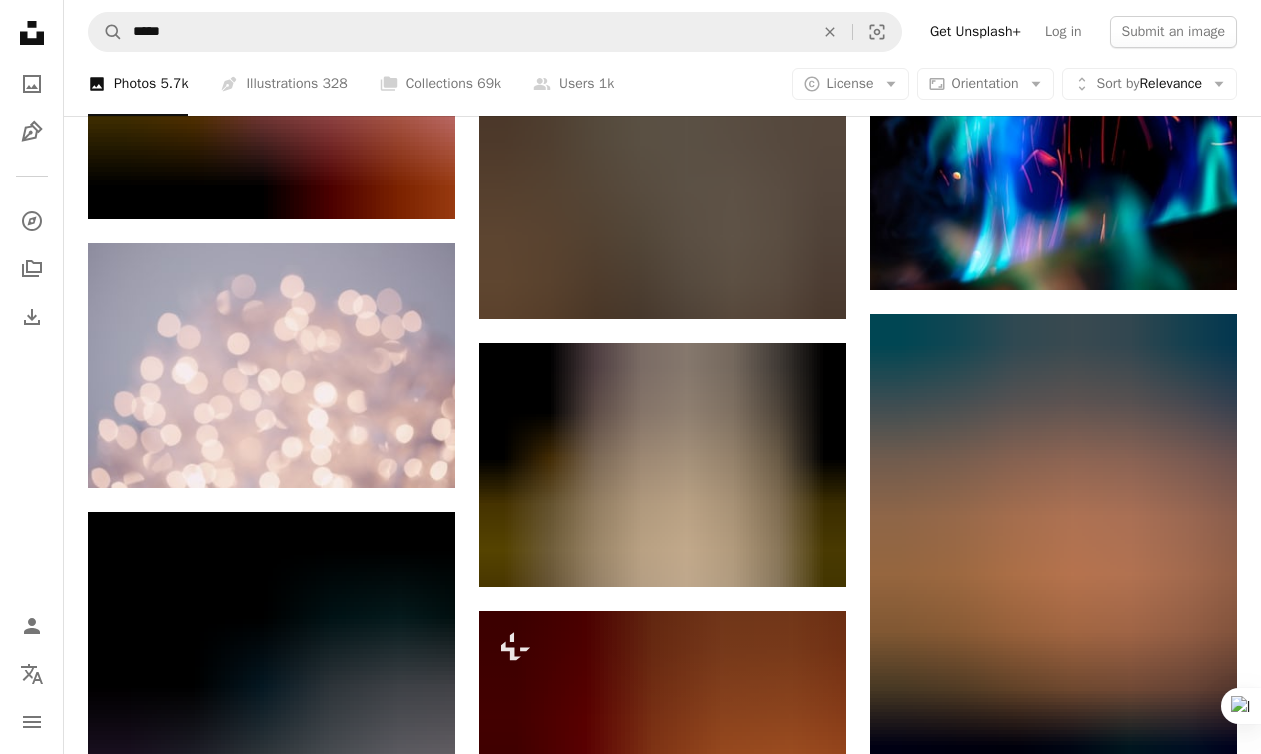 scroll, scrollTop: 3738, scrollLeft: 0, axis: vertical 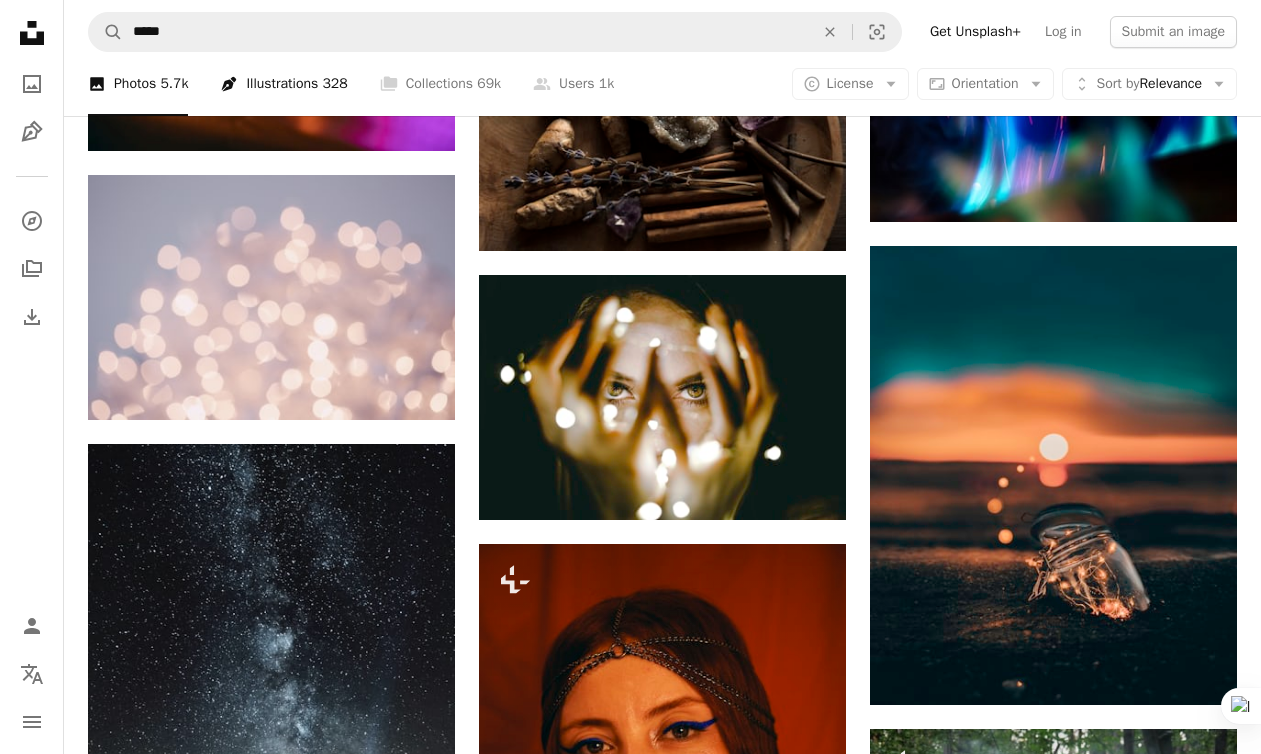 click on "Pen Tool Illustrations   328" at bounding box center [283, 84] 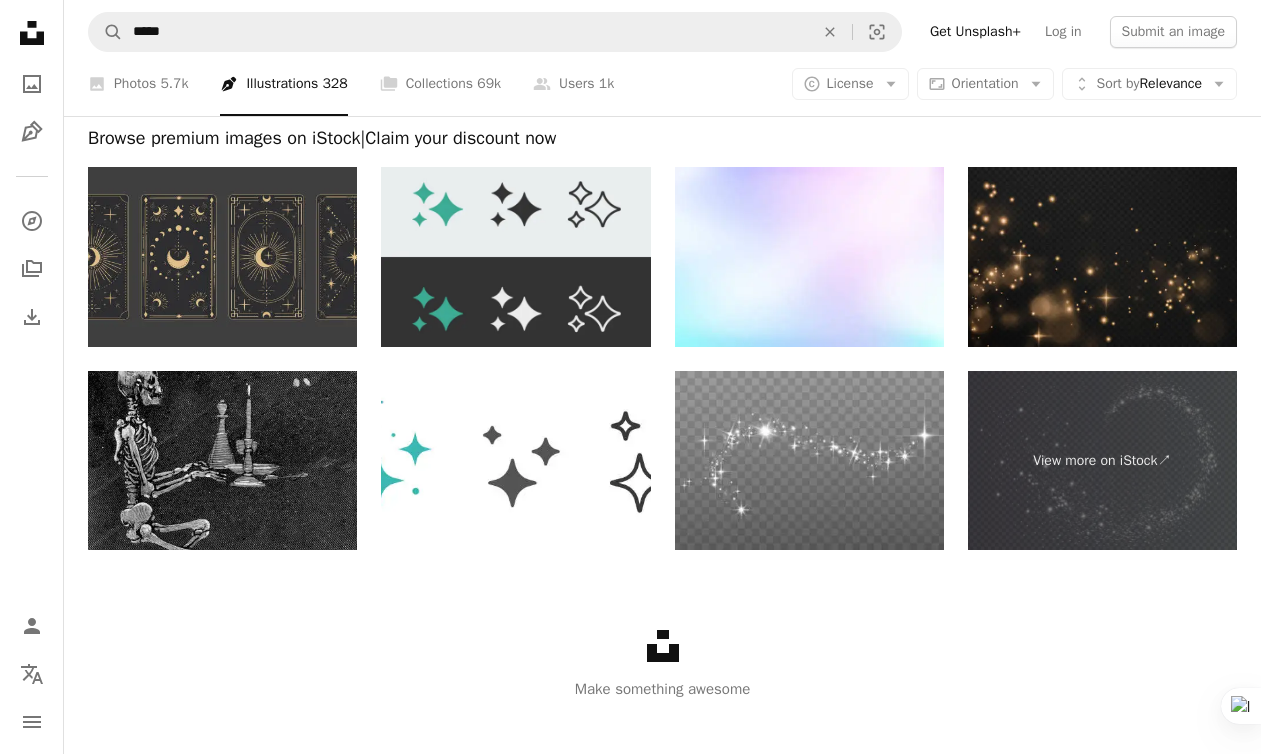scroll, scrollTop: 3645, scrollLeft: 0, axis: vertical 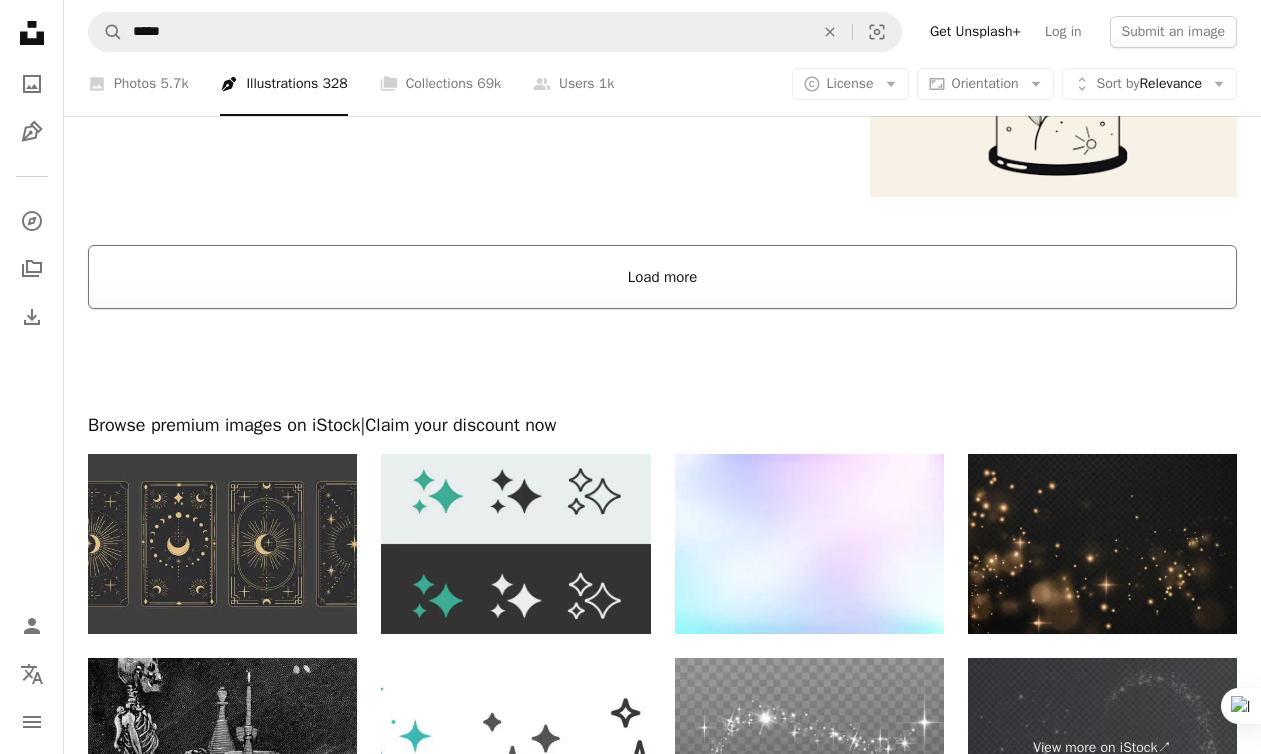 click on "Load more" at bounding box center (662, 277) 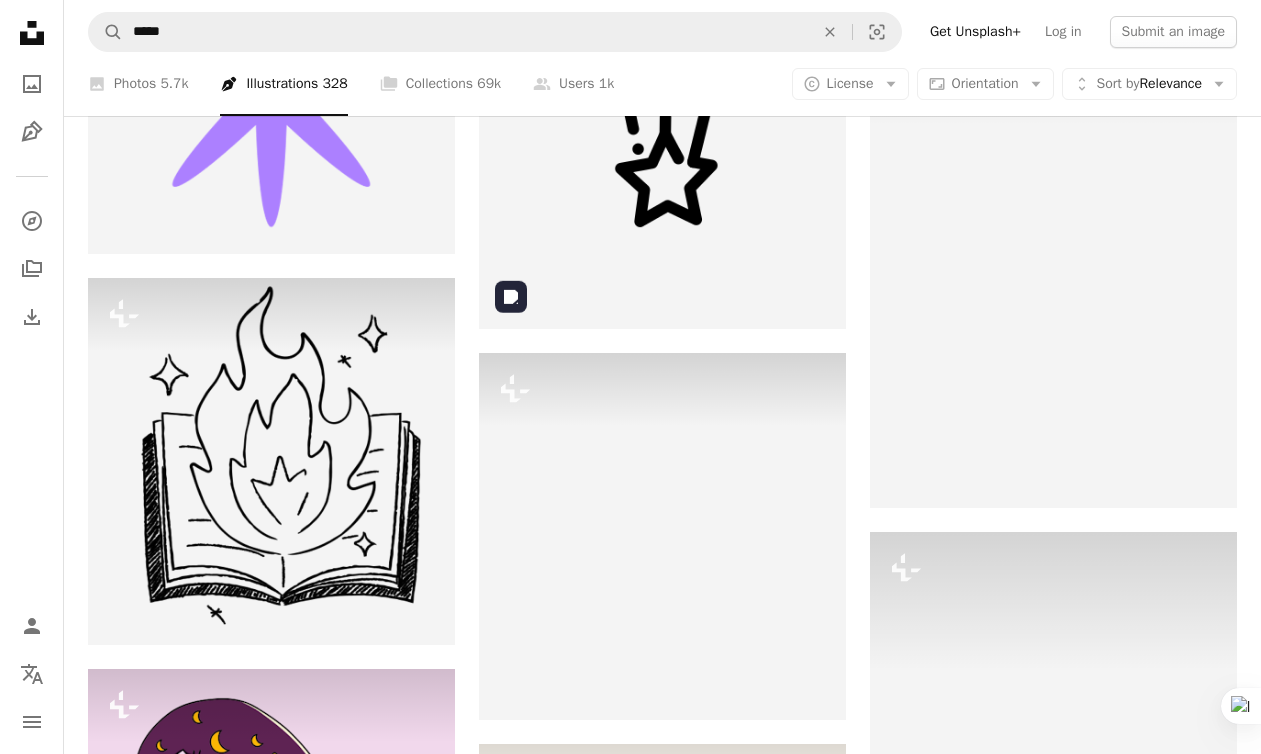 scroll, scrollTop: 9720, scrollLeft: 0, axis: vertical 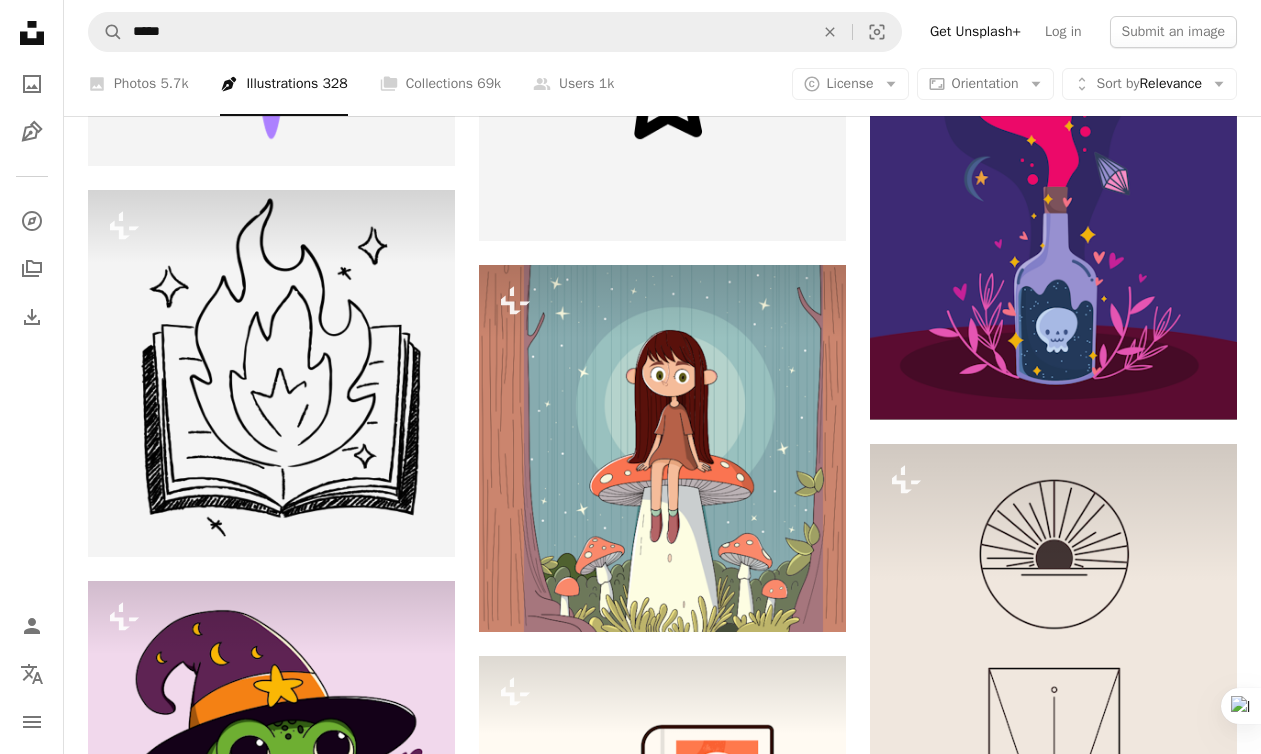 click on "[FIRST] [LAST]" at bounding box center [662, -1773] 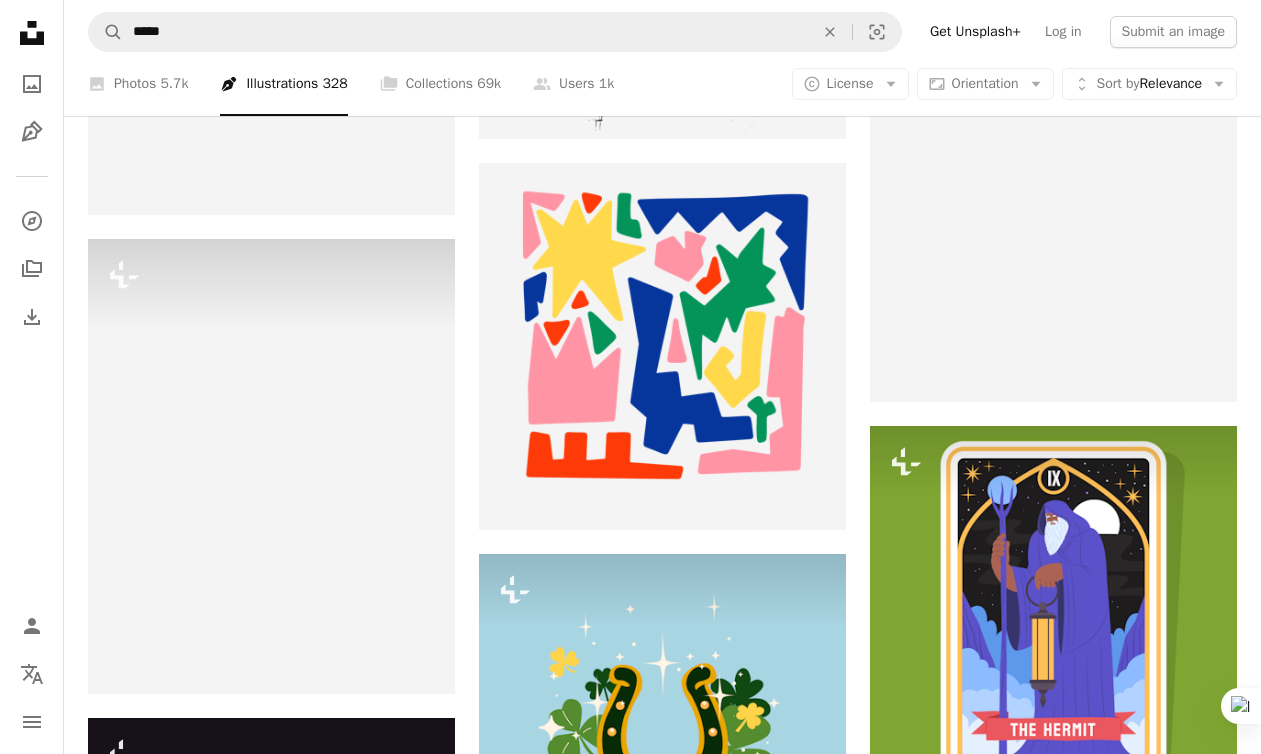 scroll, scrollTop: 16373, scrollLeft: 0, axis: vertical 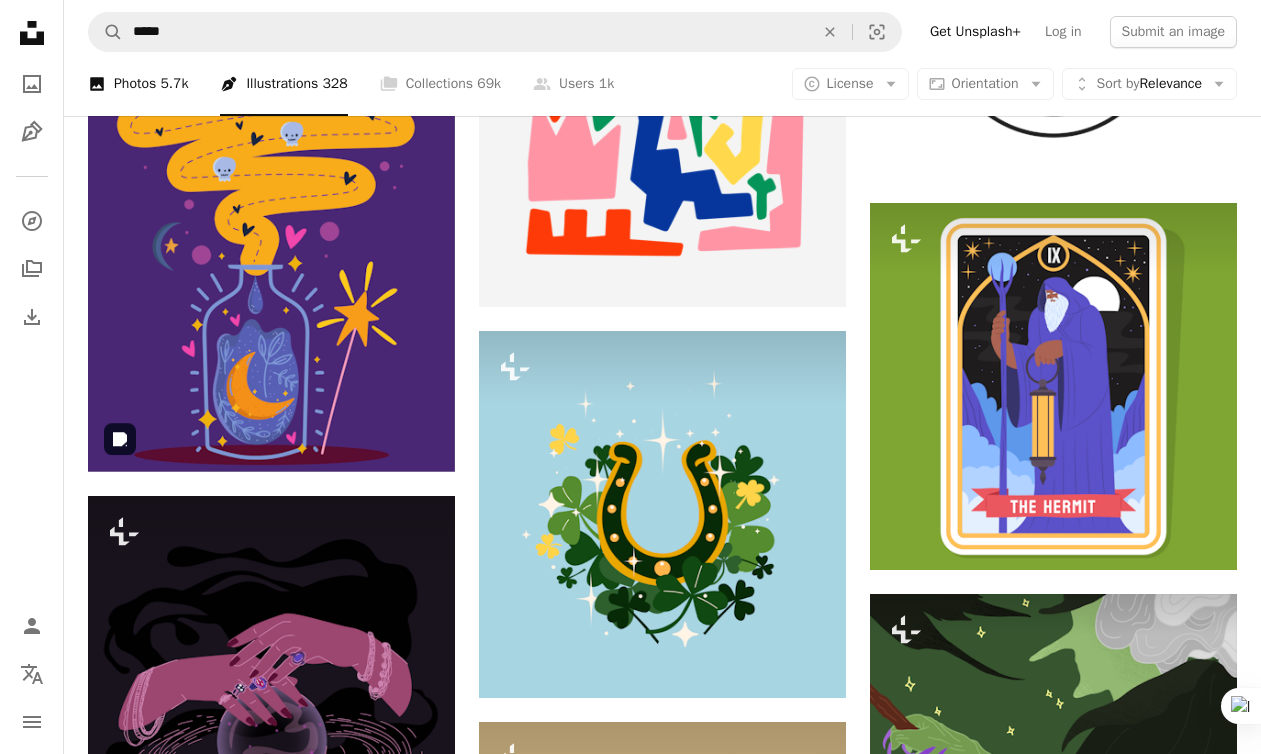 click on "A photo Photos   5.7k" at bounding box center (138, 84) 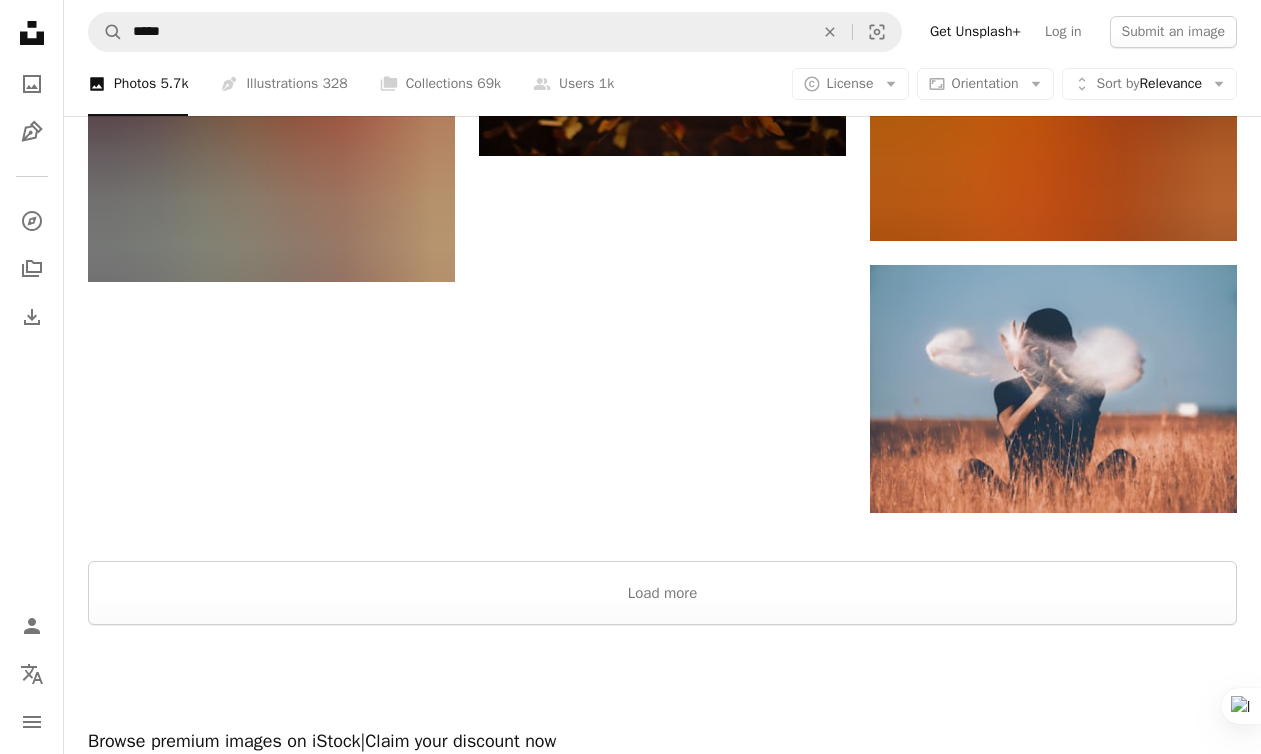 scroll, scrollTop: 6038, scrollLeft: 0, axis: vertical 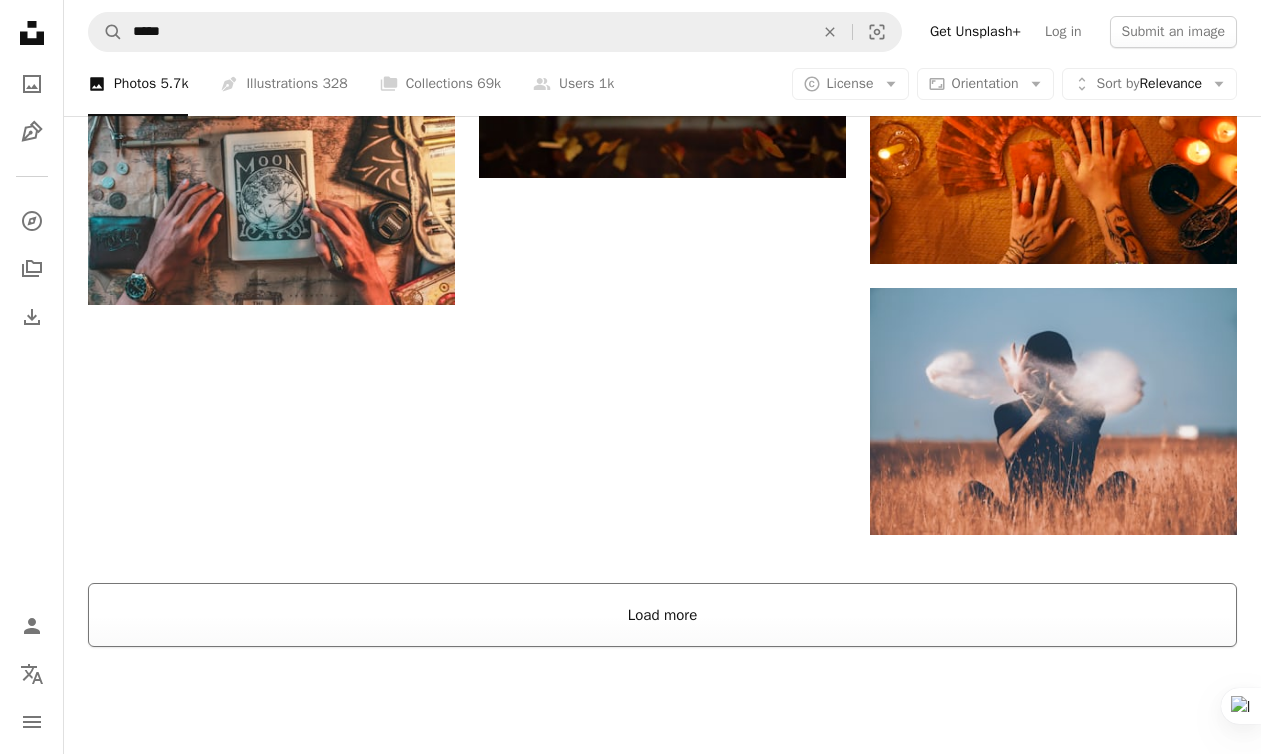 click on "Load more" at bounding box center [662, 615] 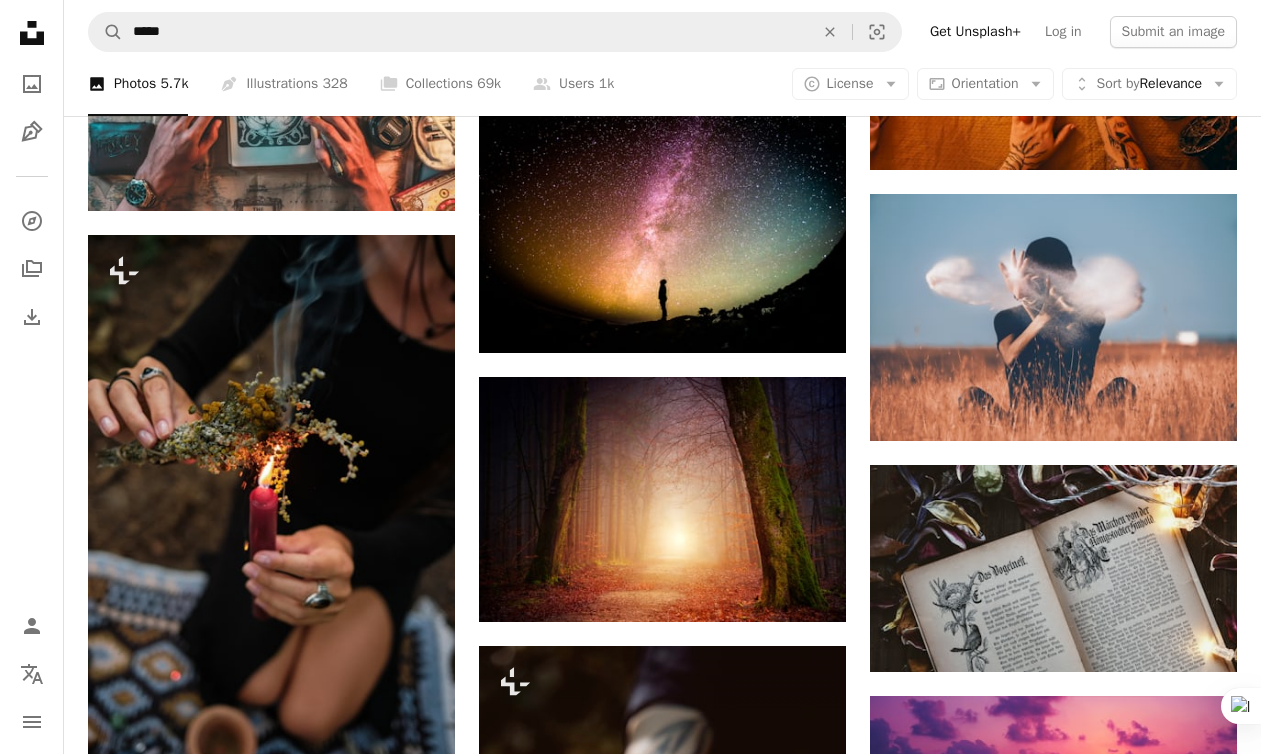 scroll, scrollTop: 6137, scrollLeft: 0, axis: vertical 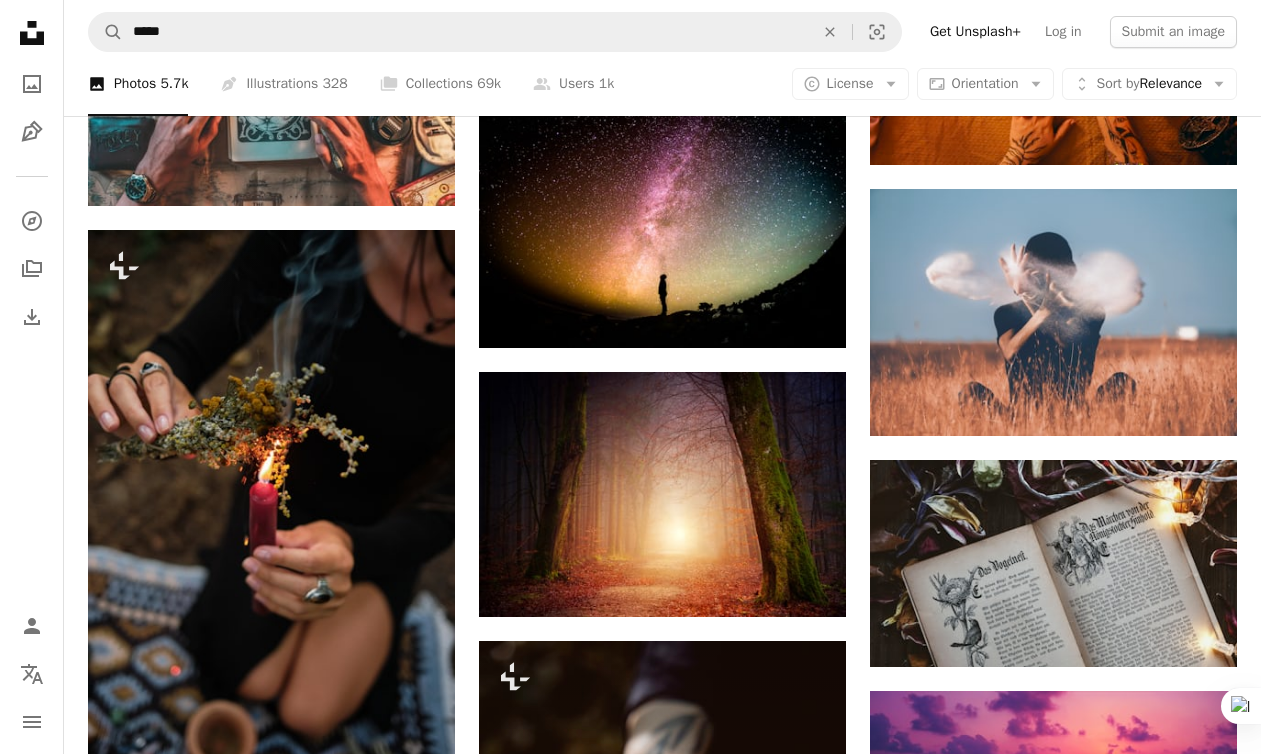 click on "Plus sign for Unsplash+ A heart A plus sign [FIRST] [LAST] For  Unsplash+ A lock Download A heart A plus sign [FIRST] [LAST] Available for hire A checkmark inside of a circle Arrow pointing down A heart A plus sign [FIRST] [LAST] Available for hire A checkmark inside of a circle Arrow pointing down A heart A plus sign [FIRST] [LAST] Available for hire A checkmark inside of a circle Arrow pointing down Plus sign for Unsplash+ A heart A plus sign [FIRST] [LAST] For  Unsplash+ A lock Download A heart A plus sign [FIRST] [LAST] Available for hire A checkmark inside of a circle Arrow pointing down A heart A plus sign [FIRST] [LAST] Available for hire A checkmark inside of a circle Arrow pointing down A heart A plus sign [FIRST] [LAST] Available for hire A checkmark inside of a circle Arrow pointing down Plus sign for Unsplash+ A heart A plus sign [FIRST] [LAST] For  Unsplash+ A lock Download A heart A plus sign [FIRST] [LAST] Available for hire A checkmark inside of a circle Arrow pointing down A heart A plus sign [FIRST] [LAST] Available for hire A checkmark inside of a circle Arrow pointing down Get up to 7x more orders Sign Up A heart A plus sign [FIRST] [LAST] Arrow pointing down A heart A plus sign [FIRST] [LAST] Available for hire" at bounding box center (662, -1116) 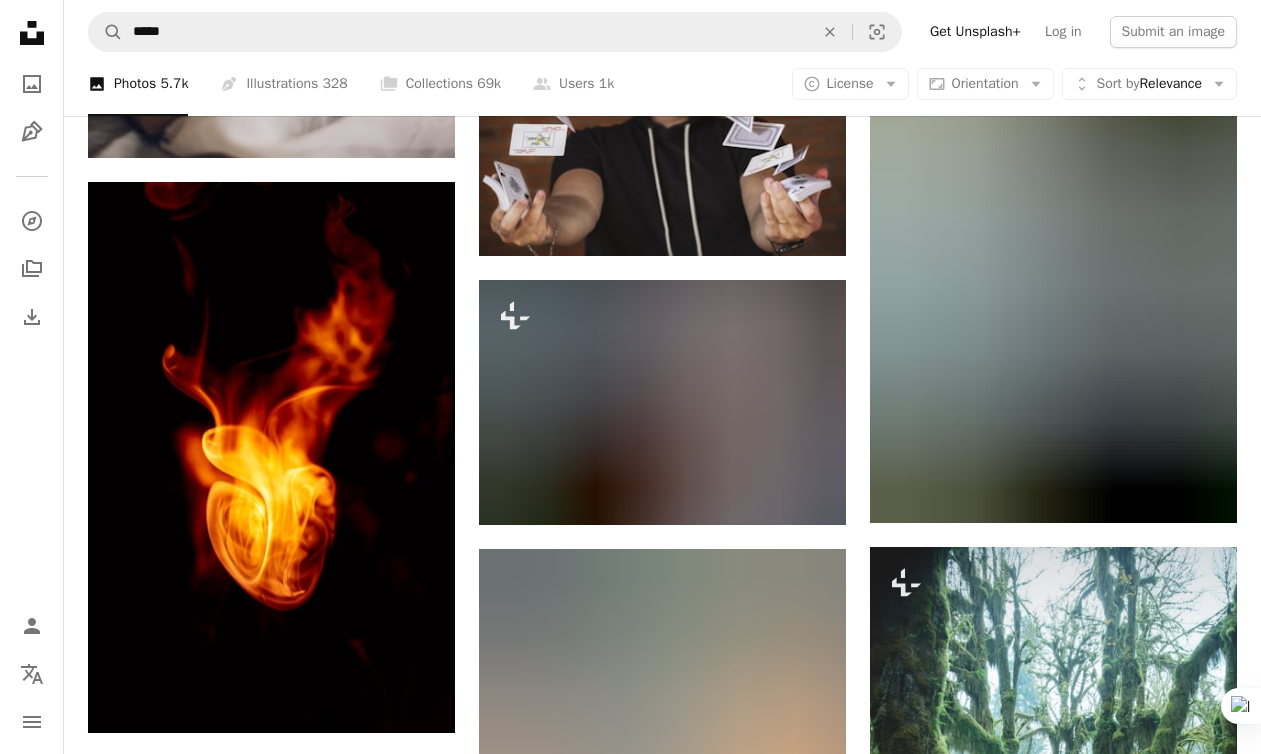 scroll, scrollTop: 18655, scrollLeft: 0, axis: vertical 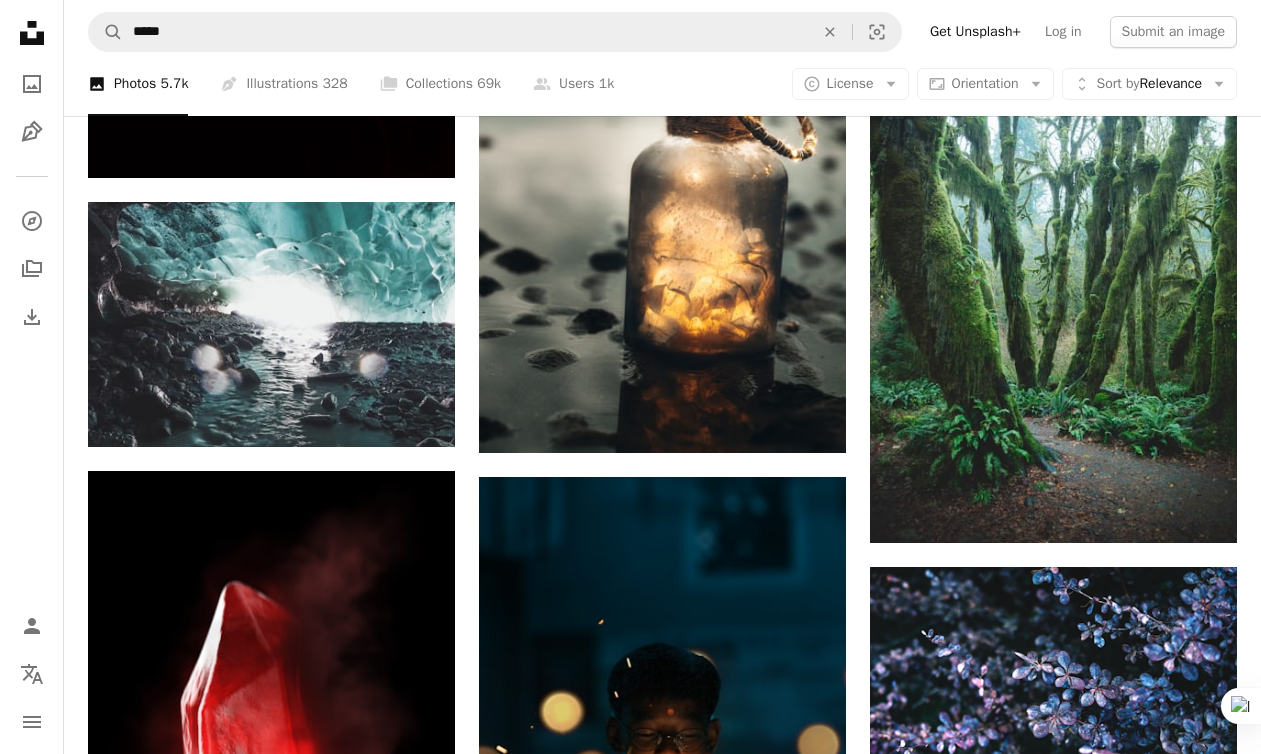 click on "Plus sign for Unsplash+ A heart A plus sign [FIRST] [LAST] For  Unsplash+ A lock Download A heart A plus sign [FIRST] [LAST] Available for hire A checkmark inside of a circle Arrow pointing down A heart A plus sign [FIRST] [LAST] Available for hire A checkmark inside of a circle Arrow pointing down A heart A plus sign [FIRST] [LAST] Available for hire A checkmark inside of a circle Arrow pointing down Plus sign for Unsplash+ A heart A plus sign [FIRST] [LAST] For  Unsplash+ A lock Download A heart A plus sign [FIRST] [LAST] Available for hire A checkmark inside of a circle Arrow pointing down A heart A plus sign [FIRST] [LAST] Available for hire A checkmark inside of a circle Arrow pointing down A heart A plus sign [FIRST] [LAST] Available for hire A checkmark inside of a circle Arrow pointing down Plus sign for Unsplash+ A heart A plus sign [FIRST] [LAST] For  Unsplash+ A lock Download A heart A plus sign [FIRST] [LAST] Available for hire A checkmark inside of a circle Arrow pointing down A heart A plus sign [FIRST] [LAST] Available for hire A checkmark inside of a circle Arrow pointing down Get up to 7x more orders Sign Up A heart A plus sign [FIRST] [LAST] Arrow pointing down A heart A plus sign [FIRST] [LAST] Available for hire" at bounding box center [662, -8121] 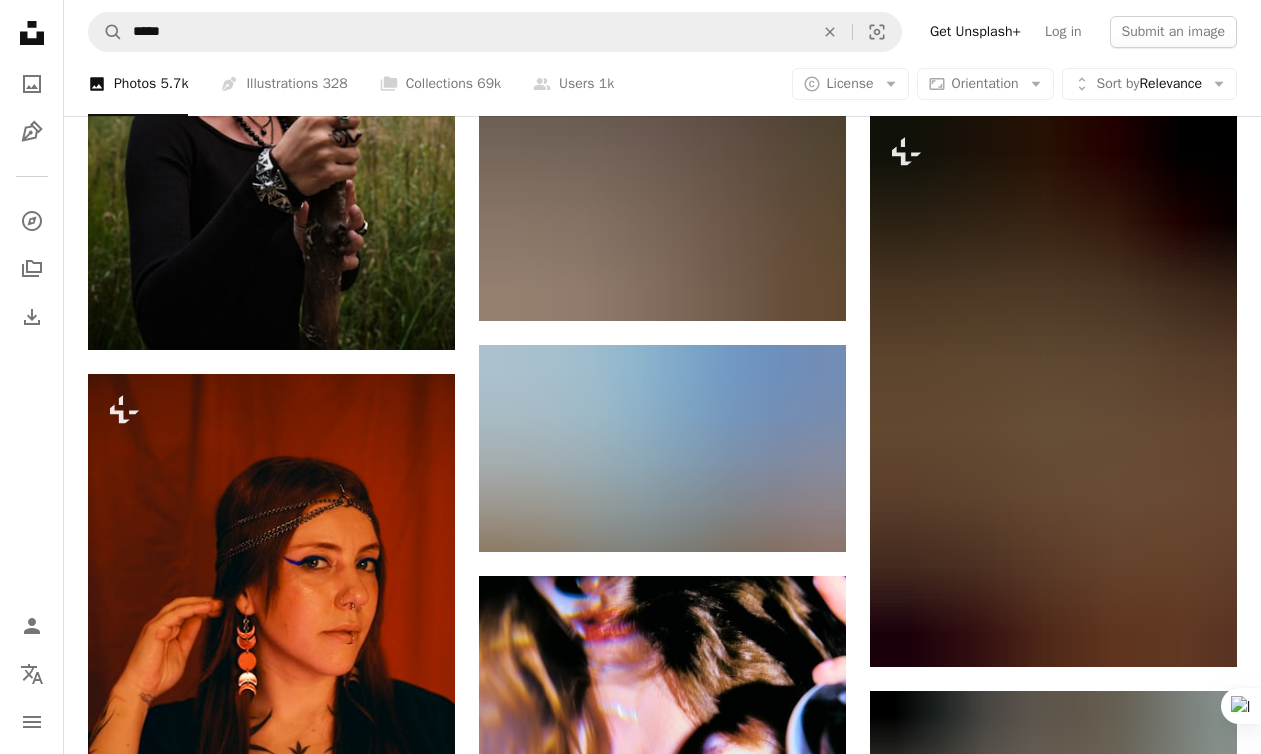 scroll, scrollTop: 31598, scrollLeft: 0, axis: vertical 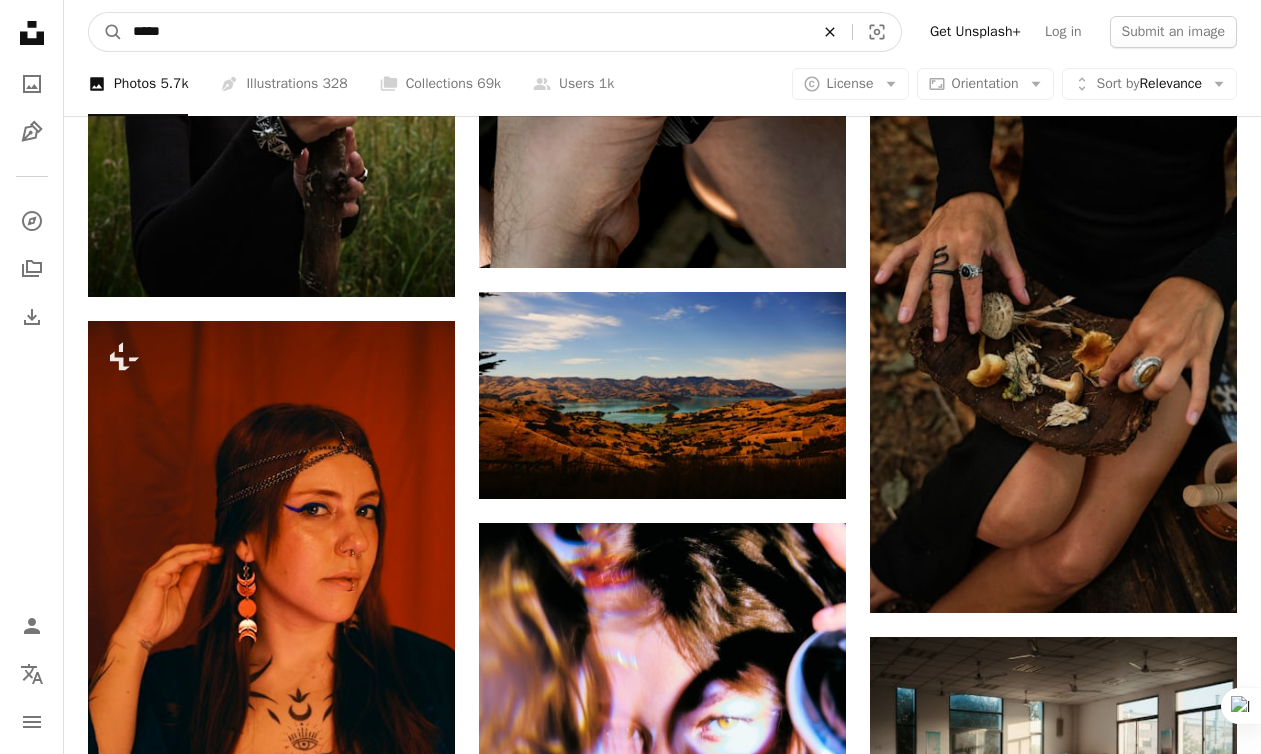 click on "An X shape" 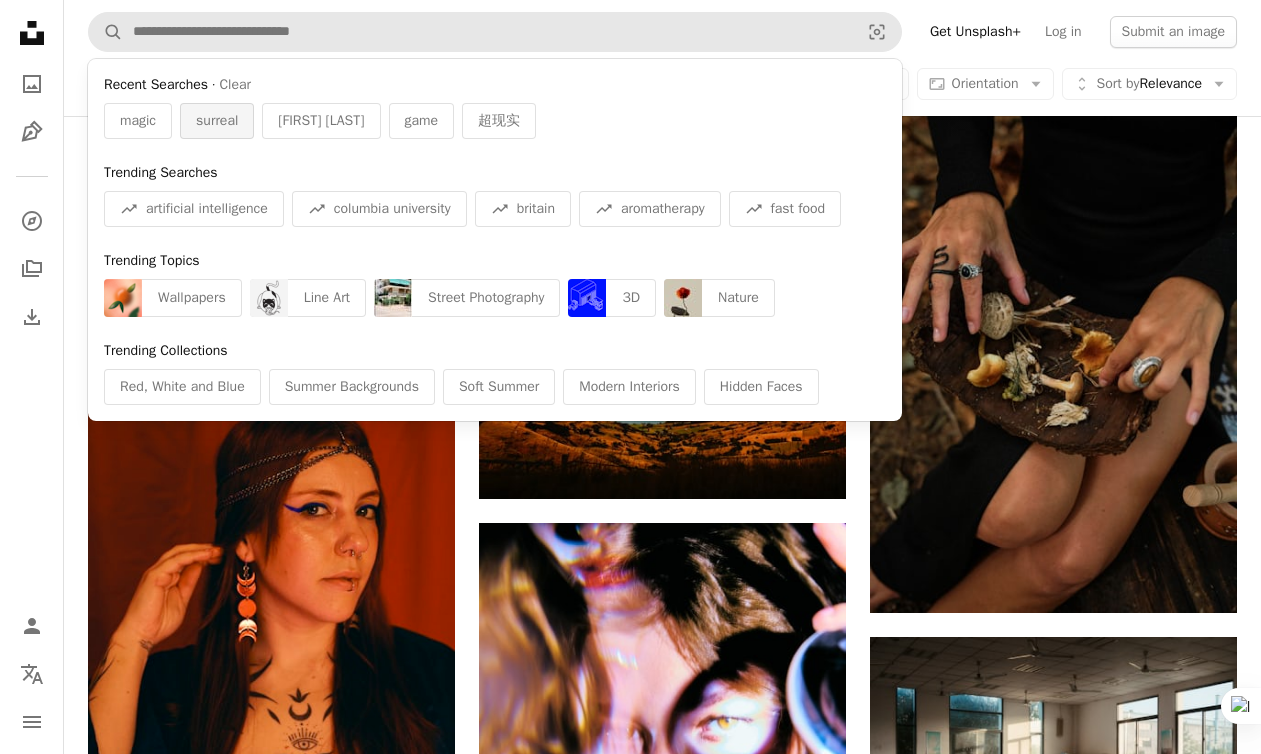 click on "surreal" at bounding box center [217, 121] 